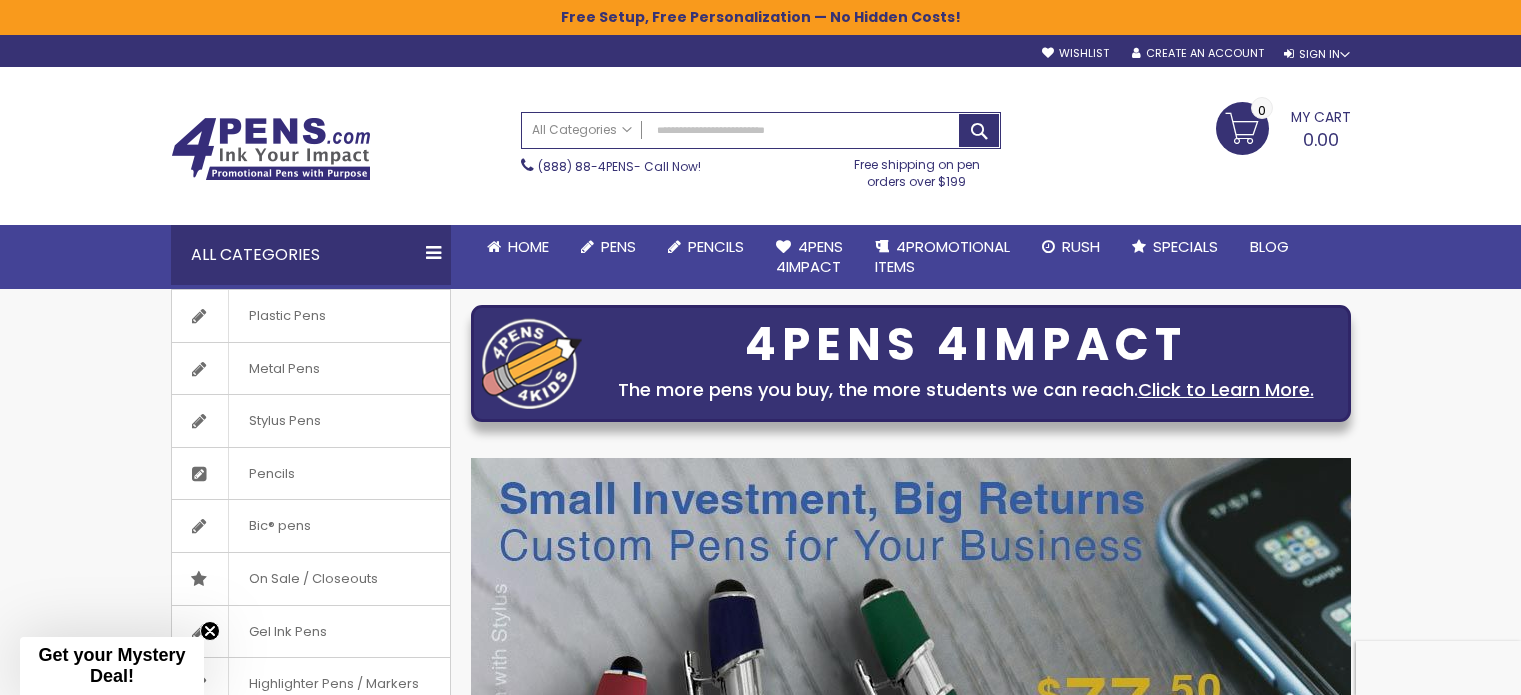 scroll, scrollTop: 0, scrollLeft: 0, axis: both 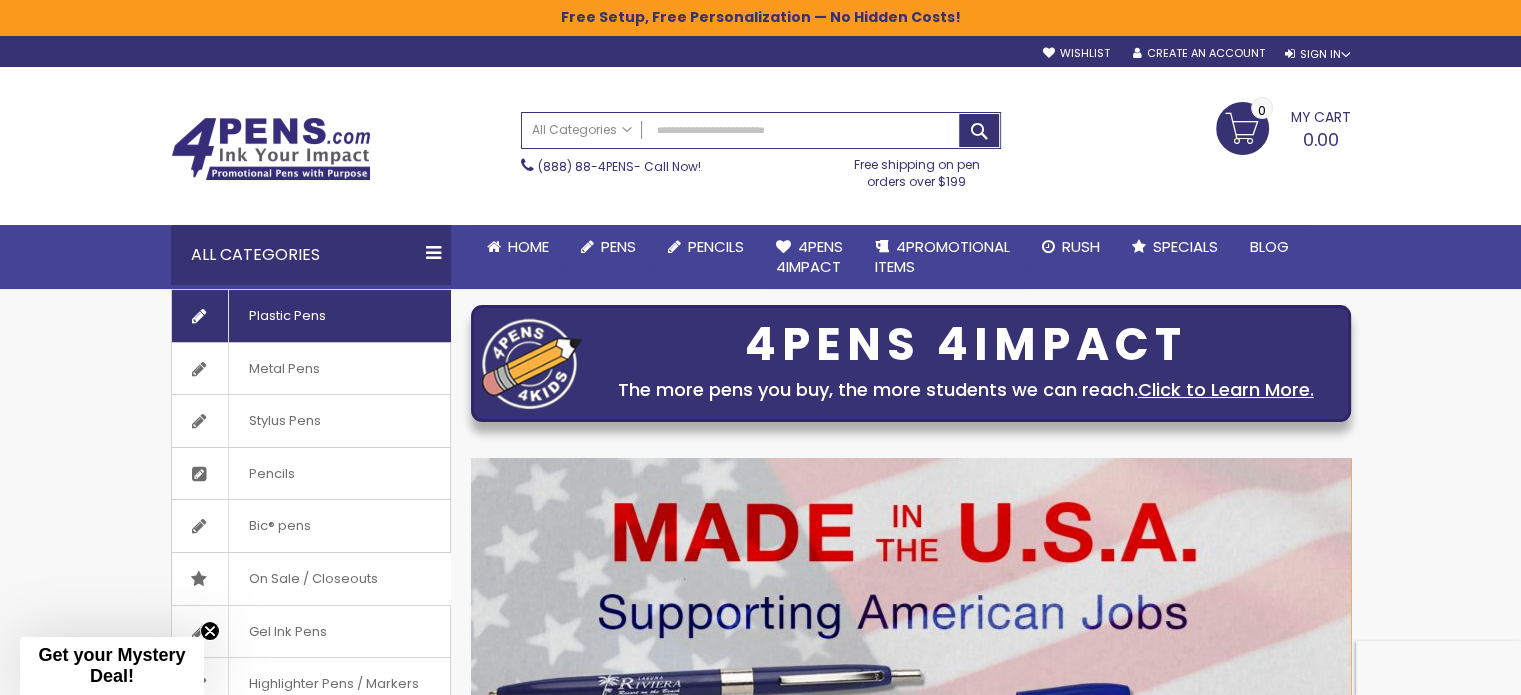click on "Plastic Pens" at bounding box center [287, 316] 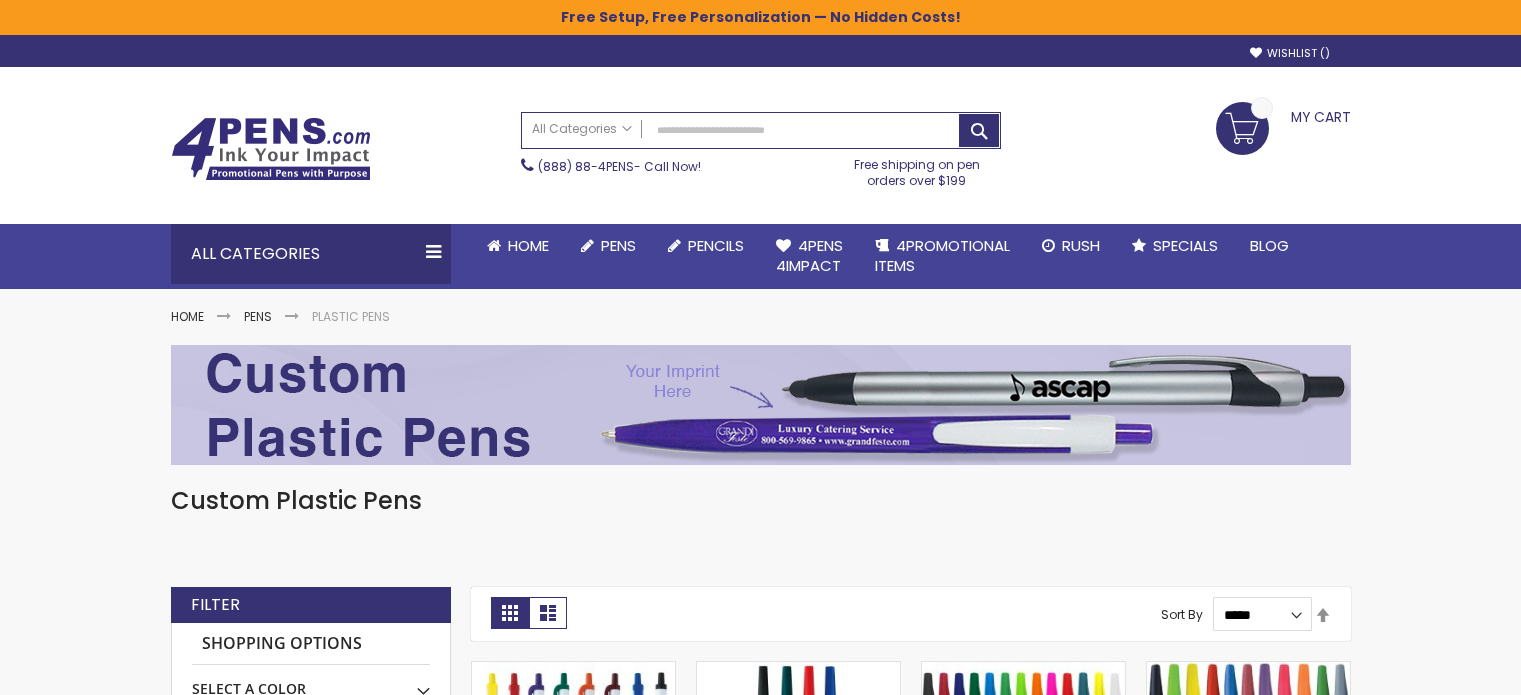 scroll, scrollTop: 0, scrollLeft: 0, axis: both 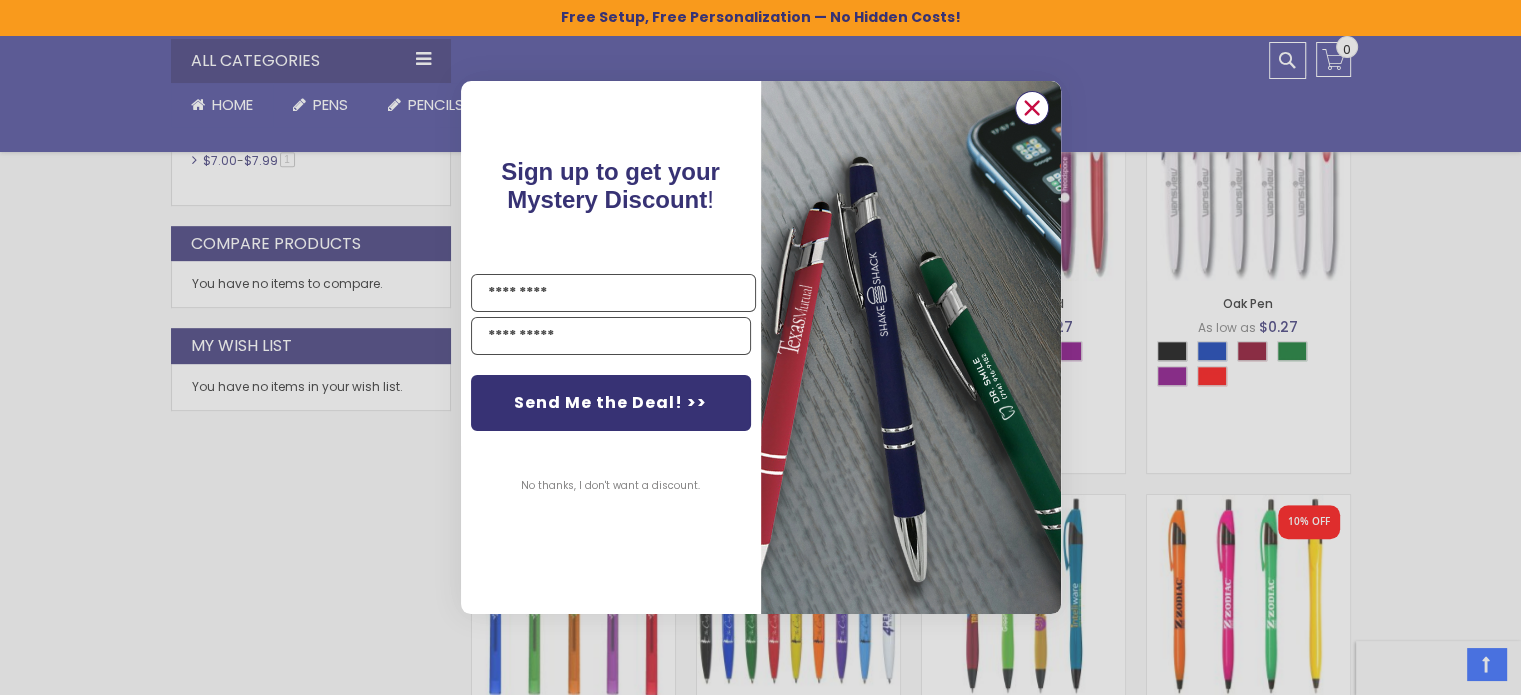 click 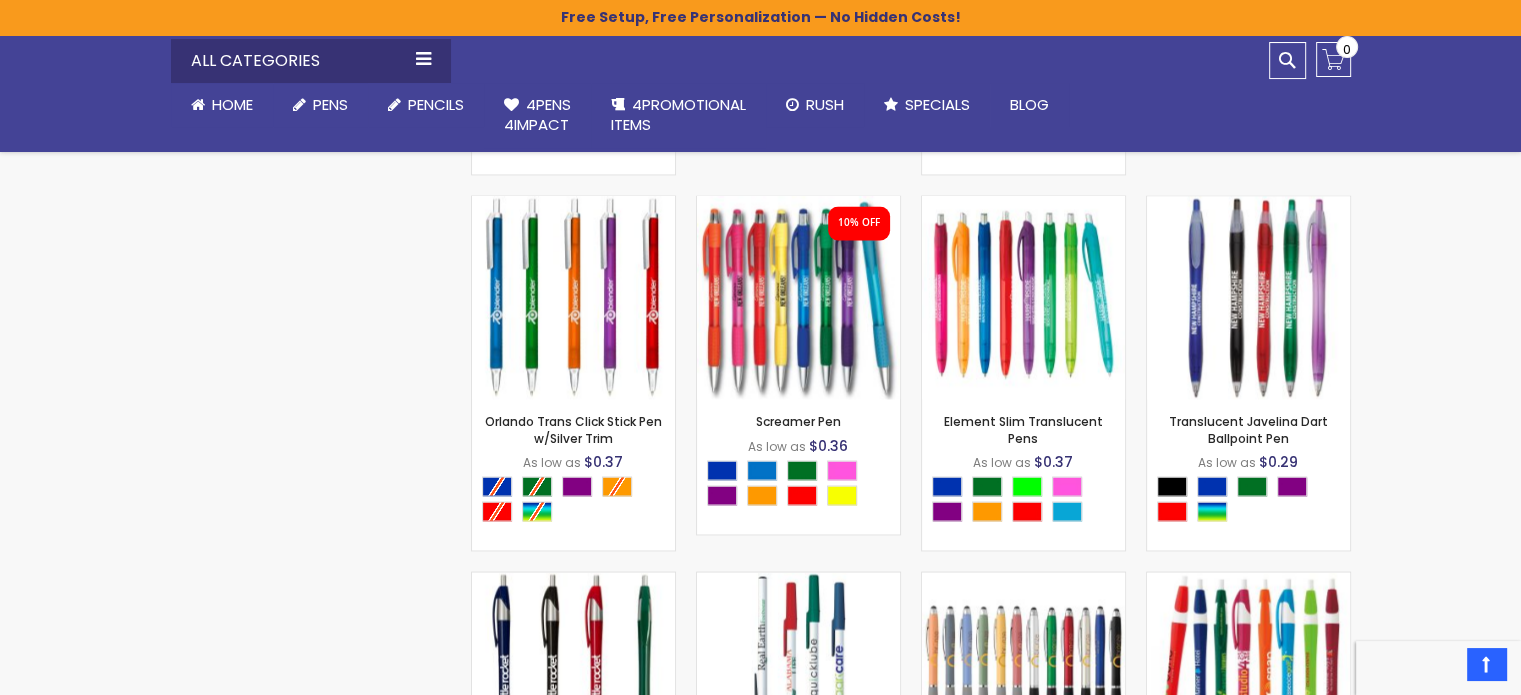 scroll, scrollTop: 3400, scrollLeft: 0, axis: vertical 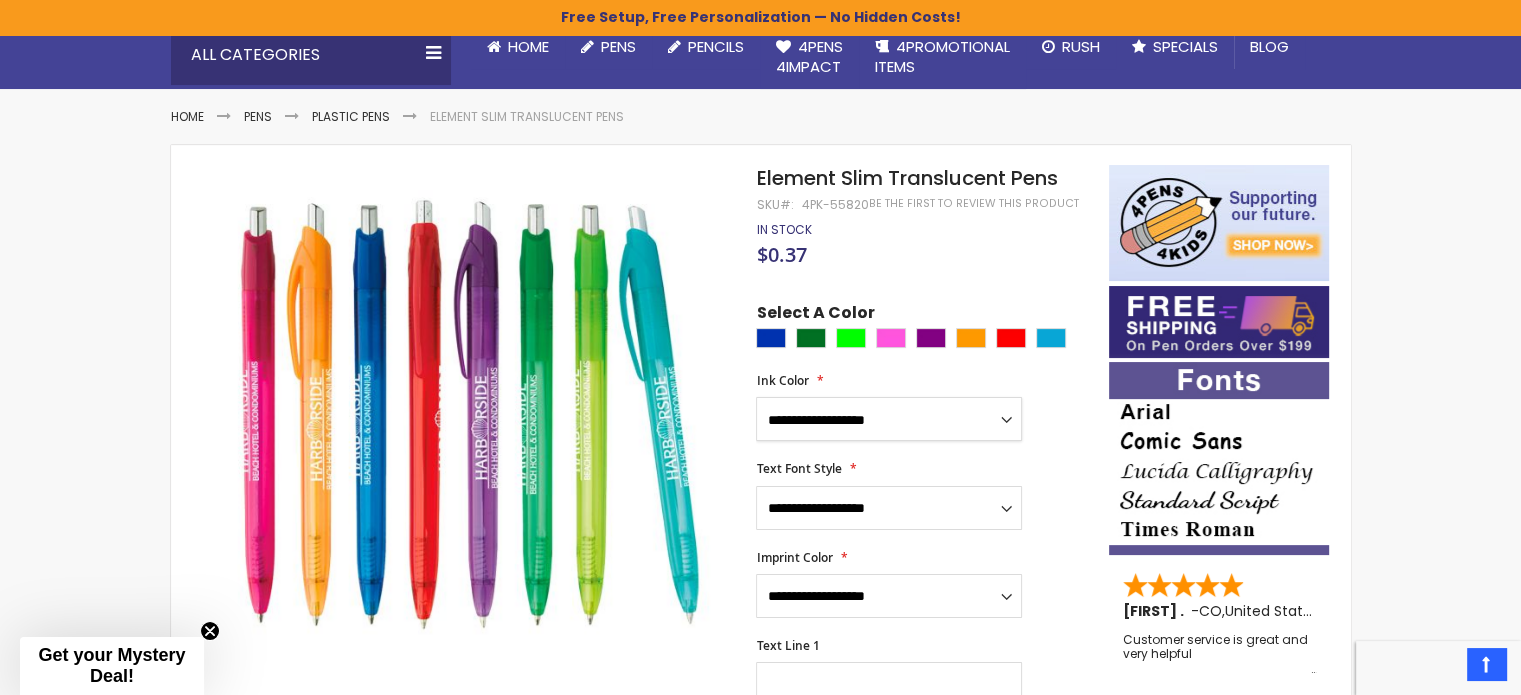 click on "**********" at bounding box center [889, 419] 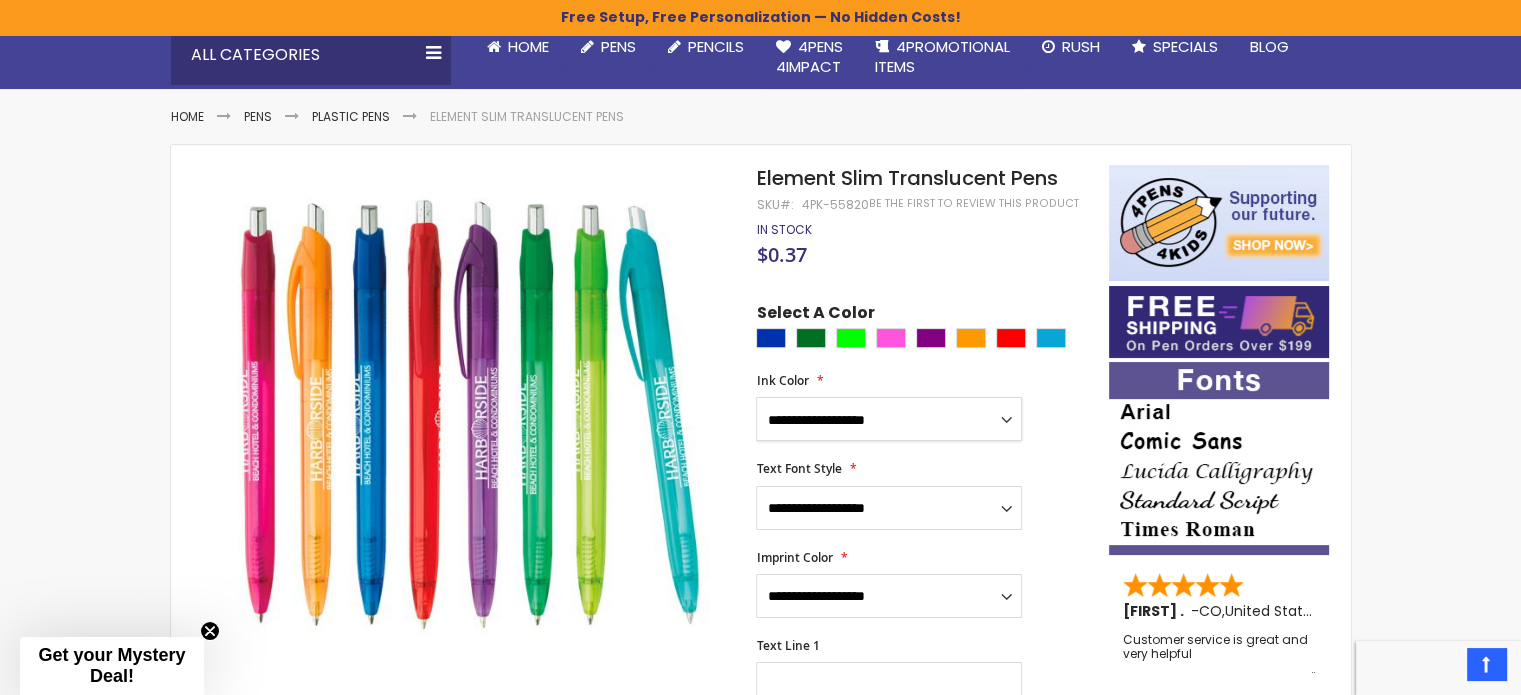 select on "****" 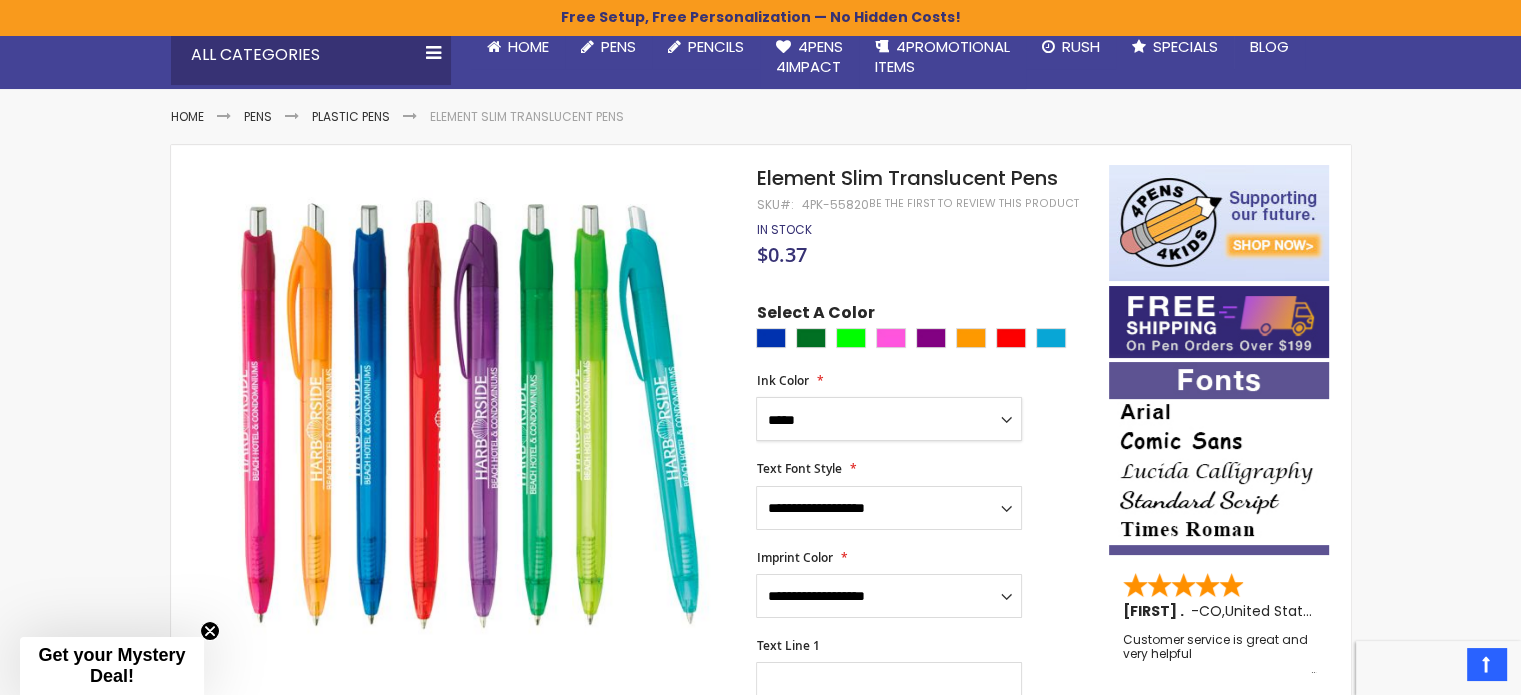 click on "**********" at bounding box center [889, 419] 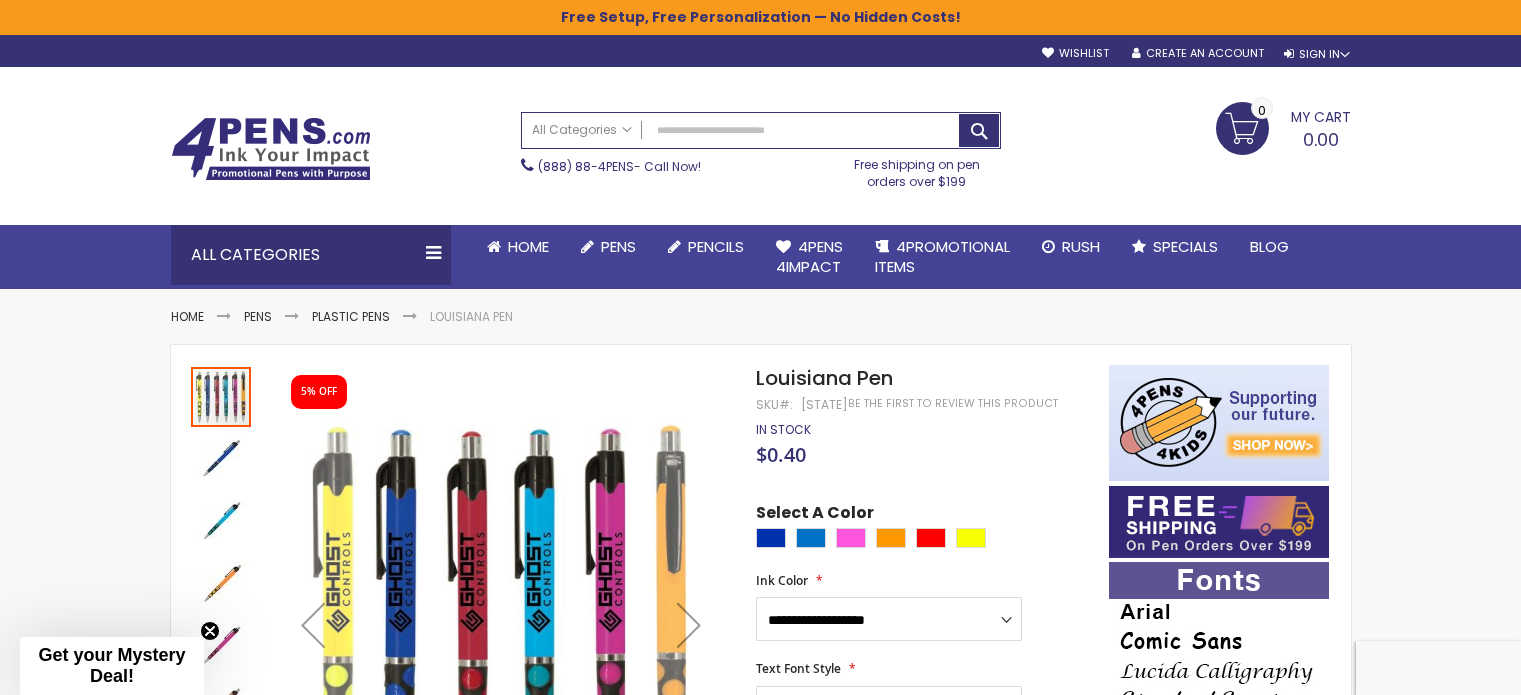 scroll, scrollTop: 0, scrollLeft: 0, axis: both 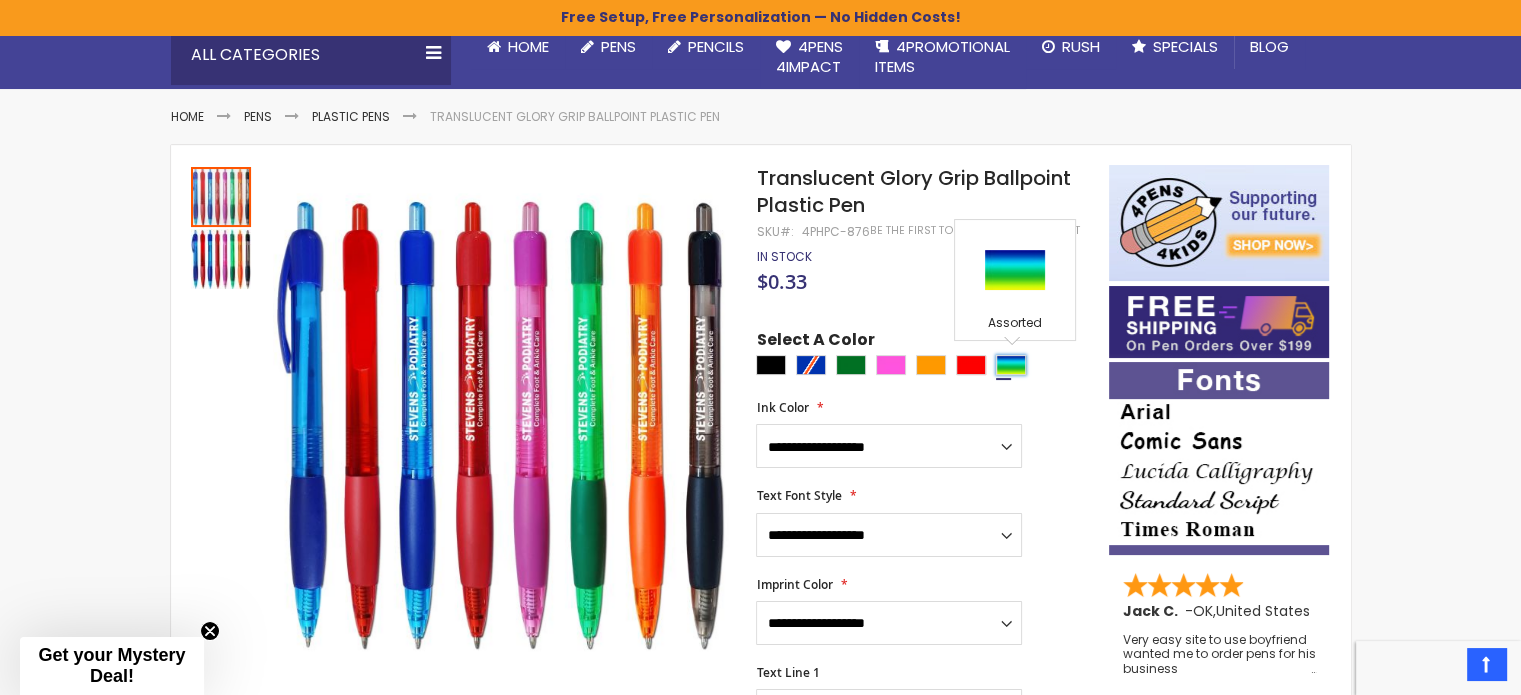 click at bounding box center [1011, 365] 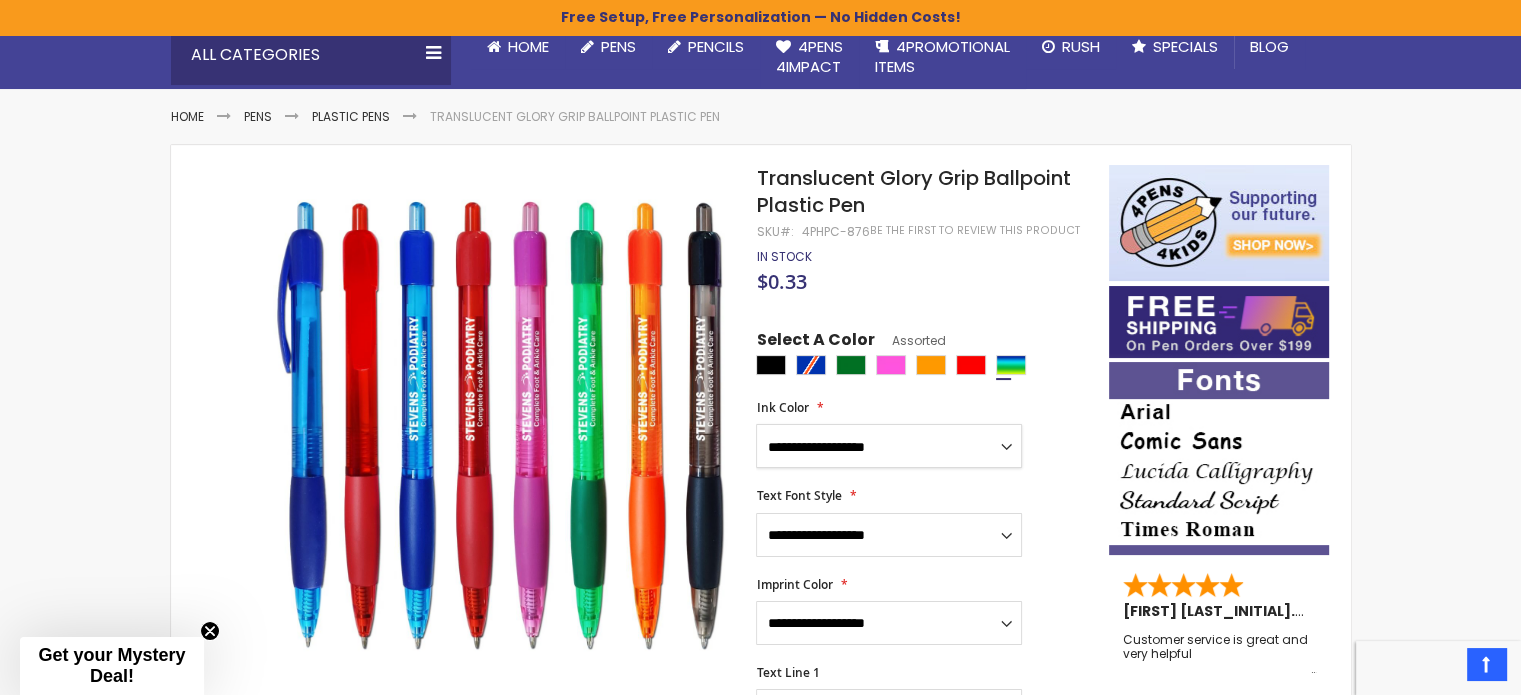 click on "**********" at bounding box center [889, 446] 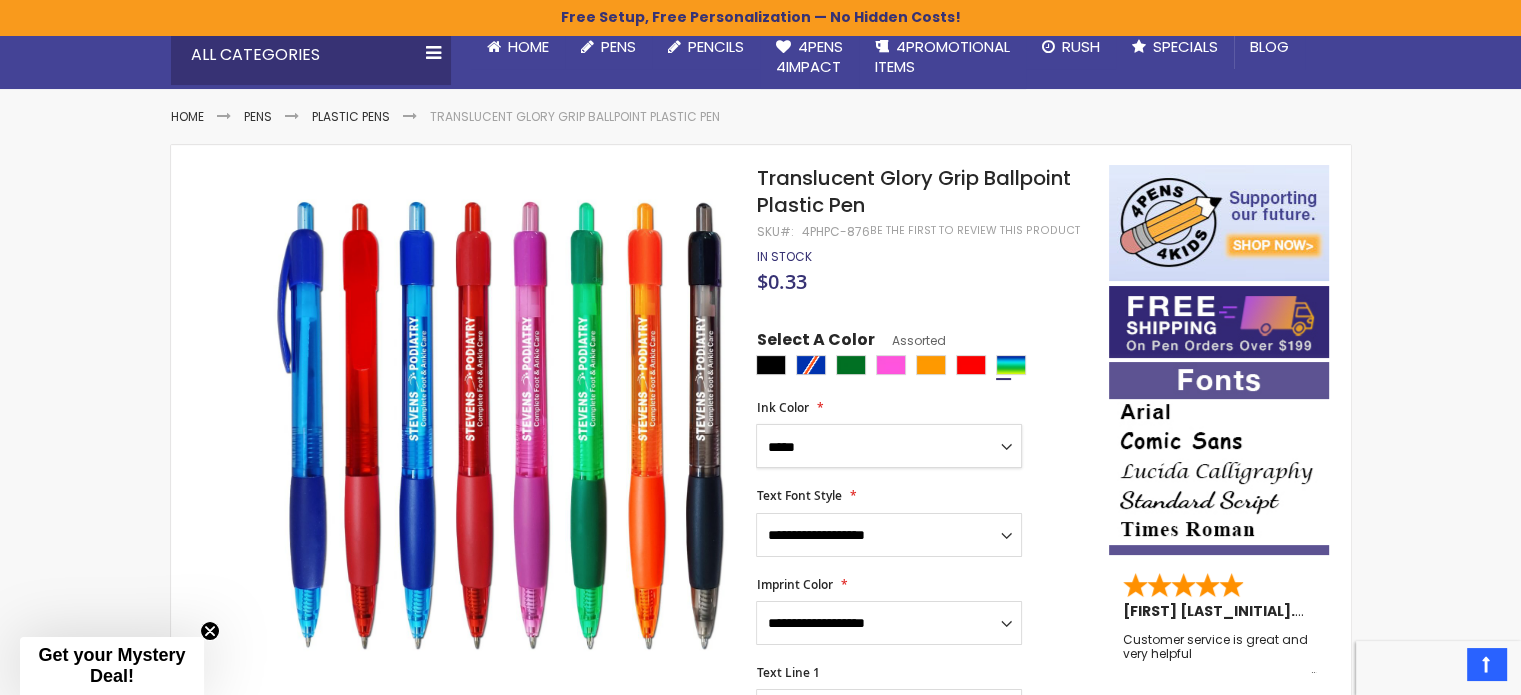 click on "**********" at bounding box center [889, 446] 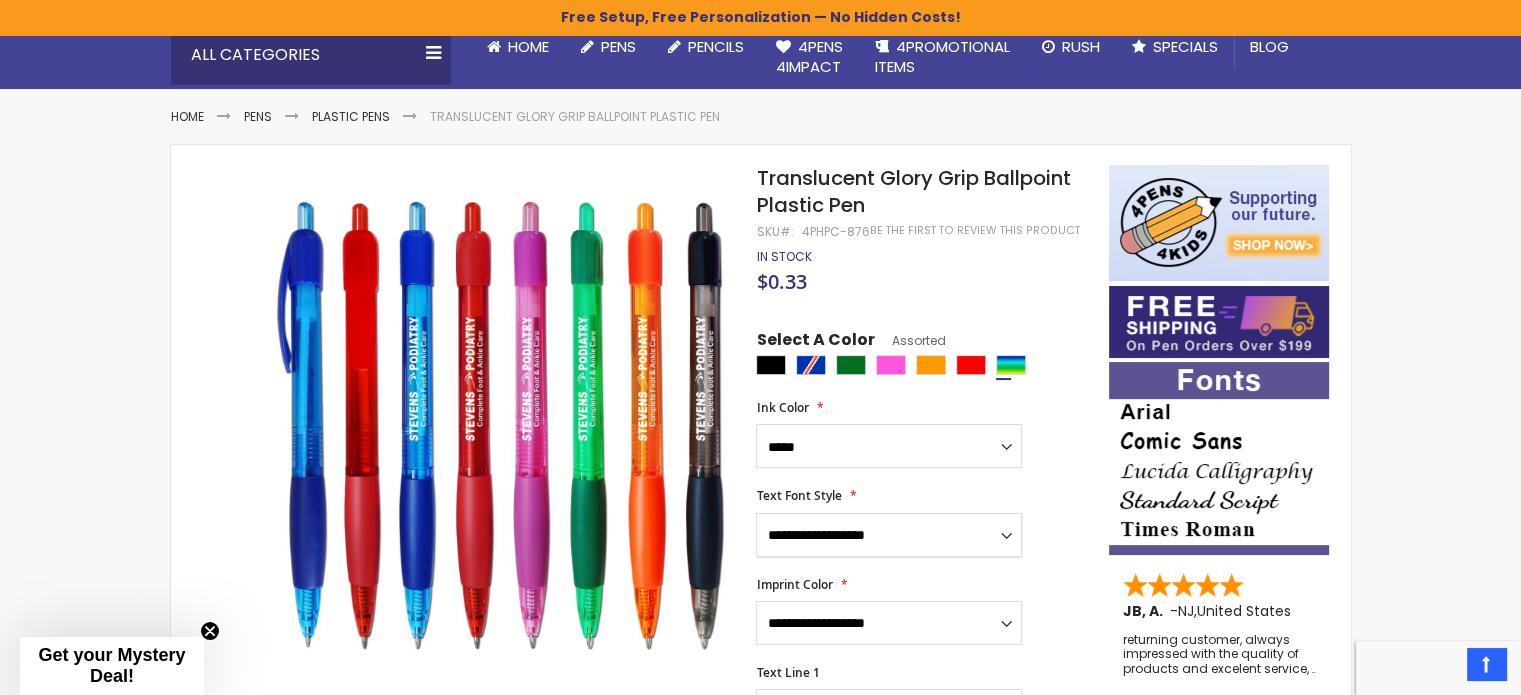 click on "**********" at bounding box center (889, 535) 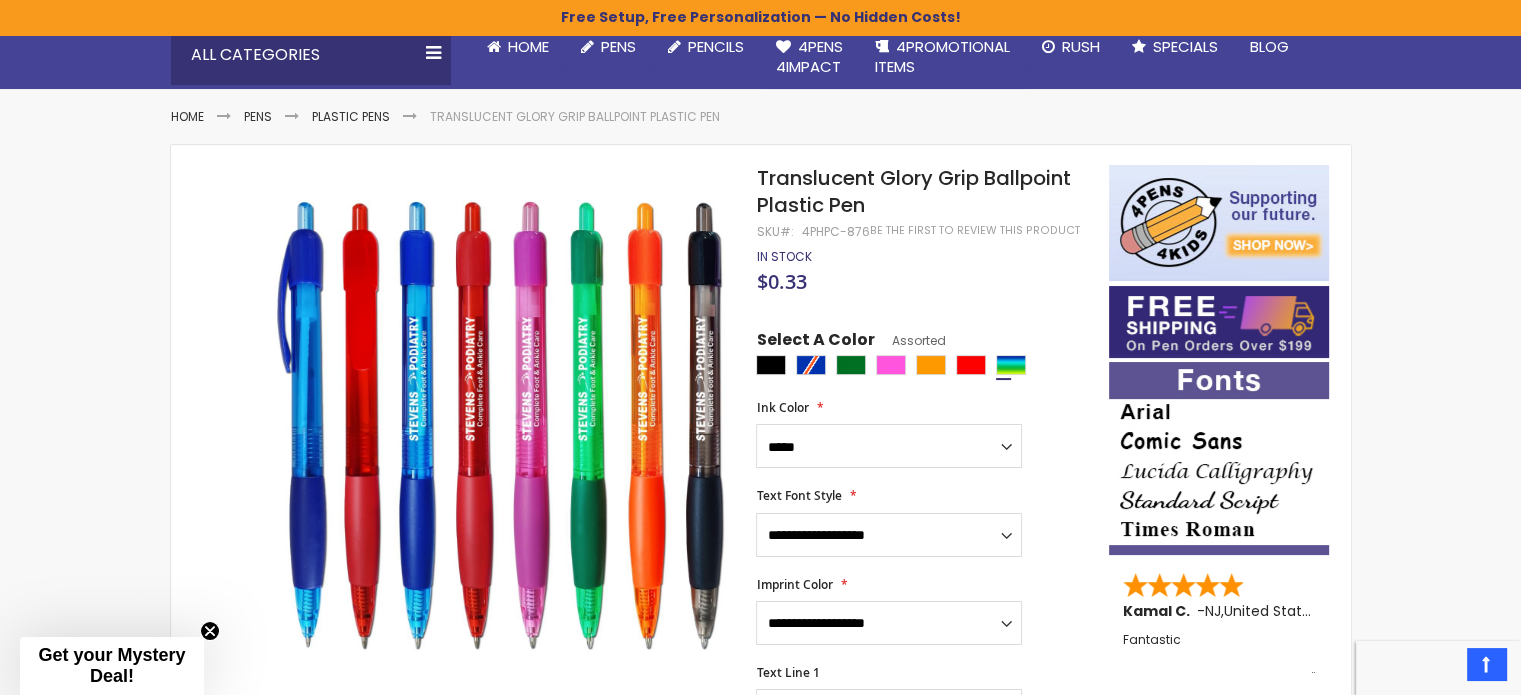 click on "**********" at bounding box center (922, 522) 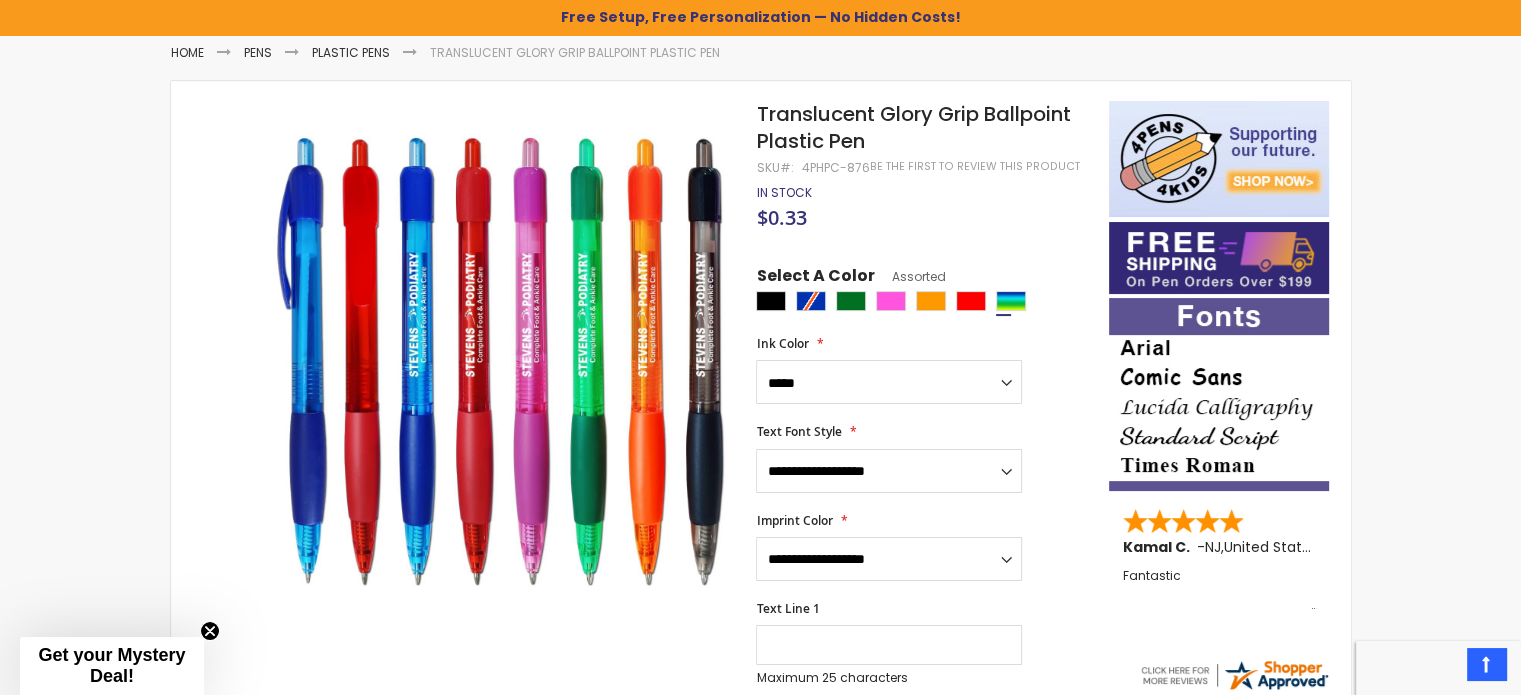 scroll, scrollTop: 300, scrollLeft: 0, axis: vertical 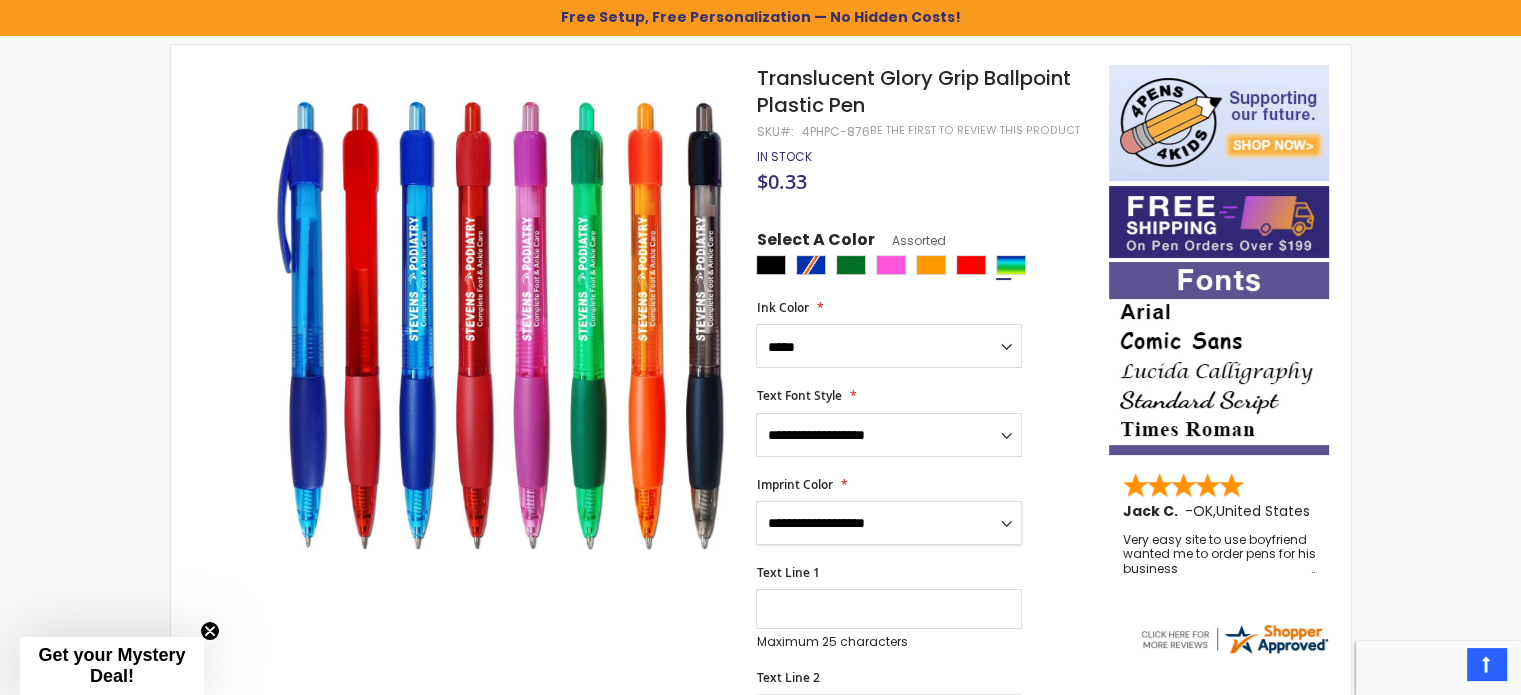 click on "**********" at bounding box center [889, 523] 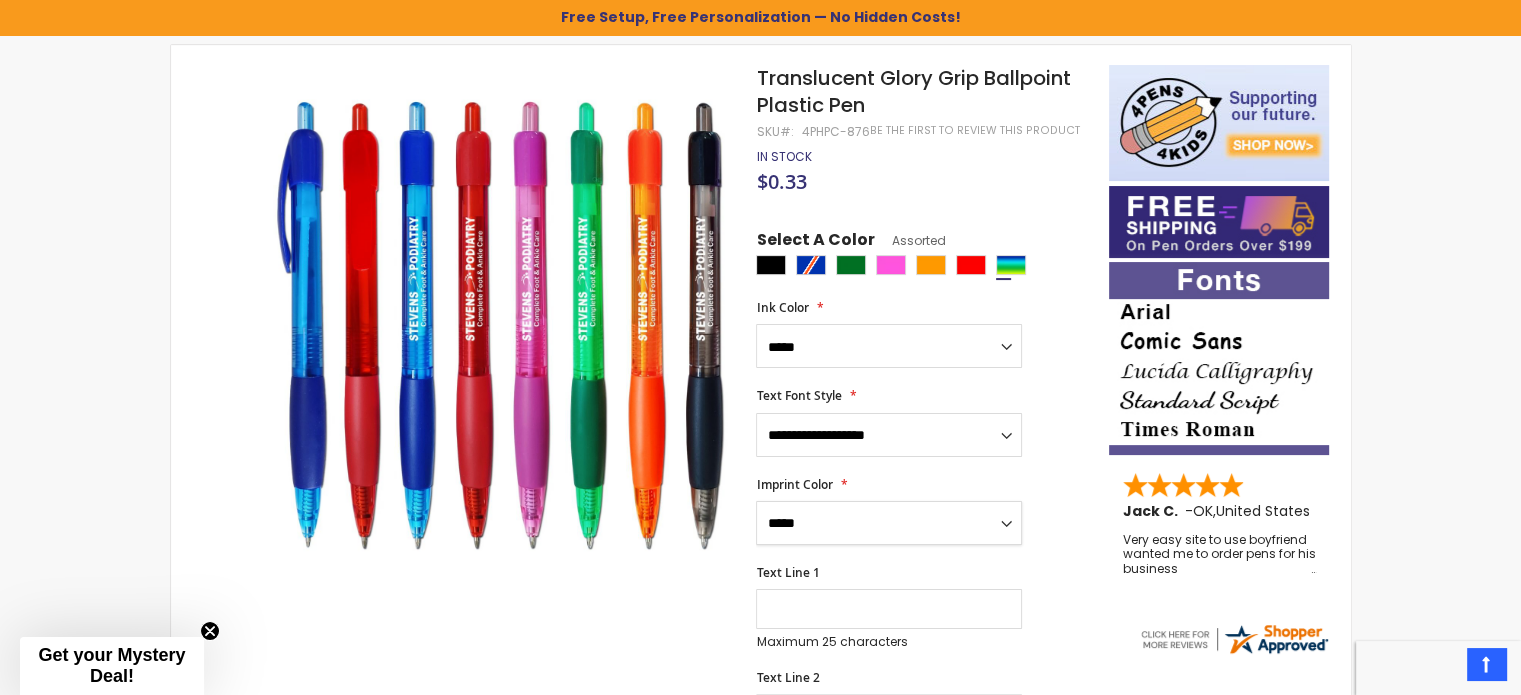 click on "**********" at bounding box center (889, 523) 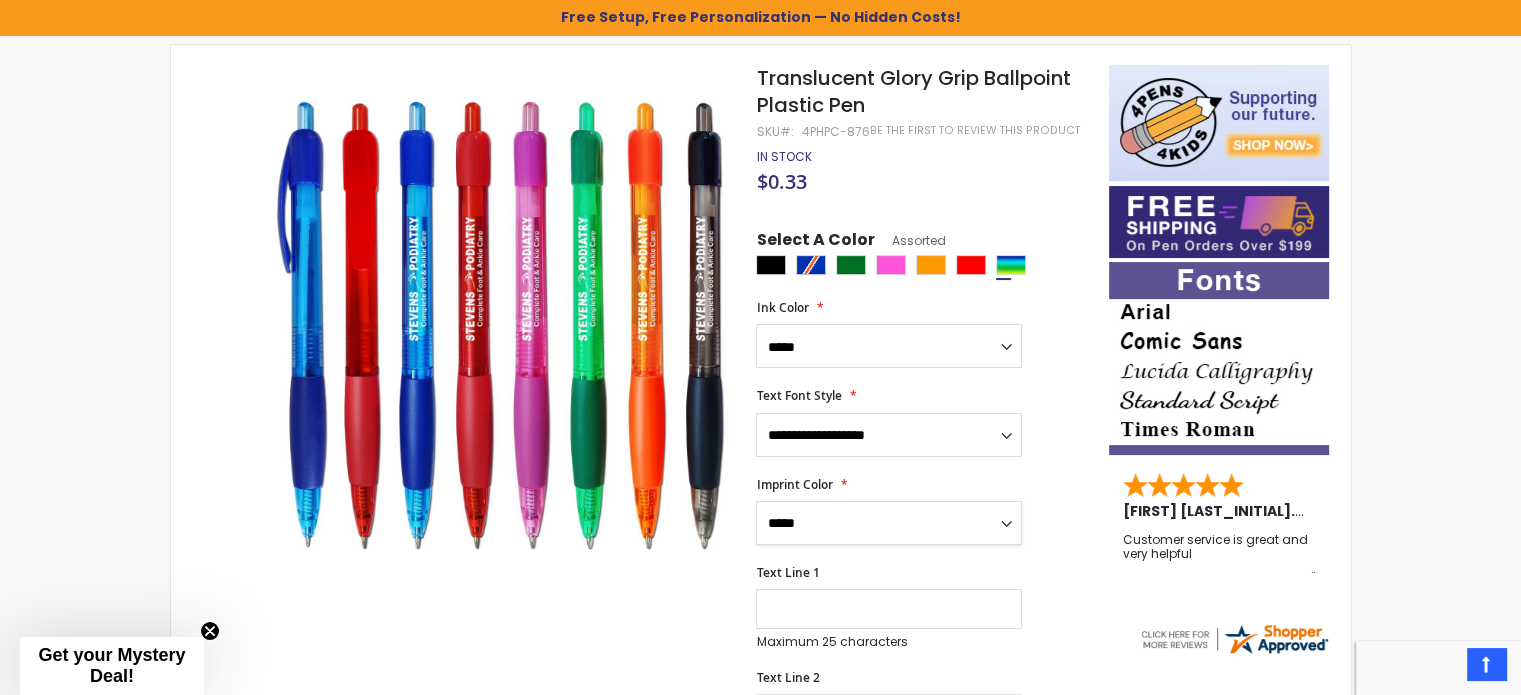click on "**********" at bounding box center (889, 523) 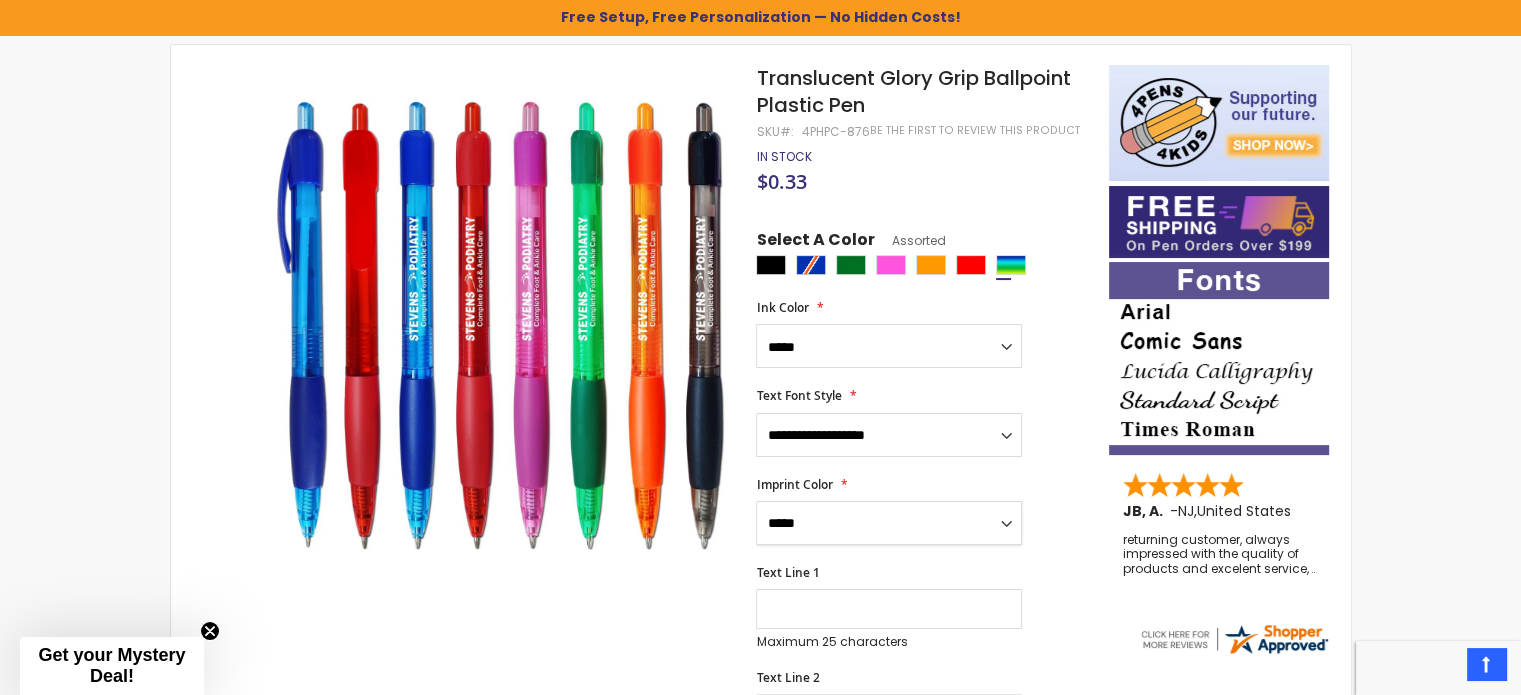 click on "**********" at bounding box center (889, 523) 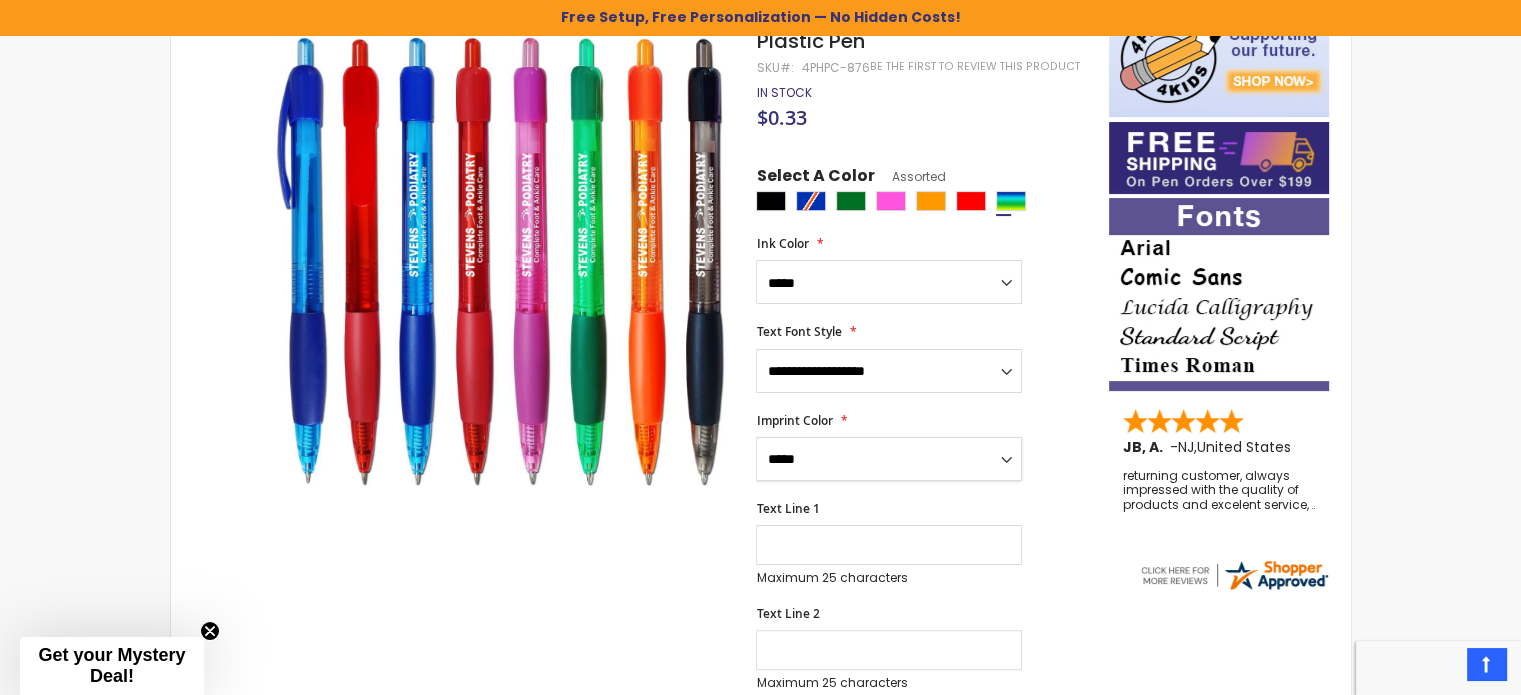 scroll, scrollTop: 400, scrollLeft: 0, axis: vertical 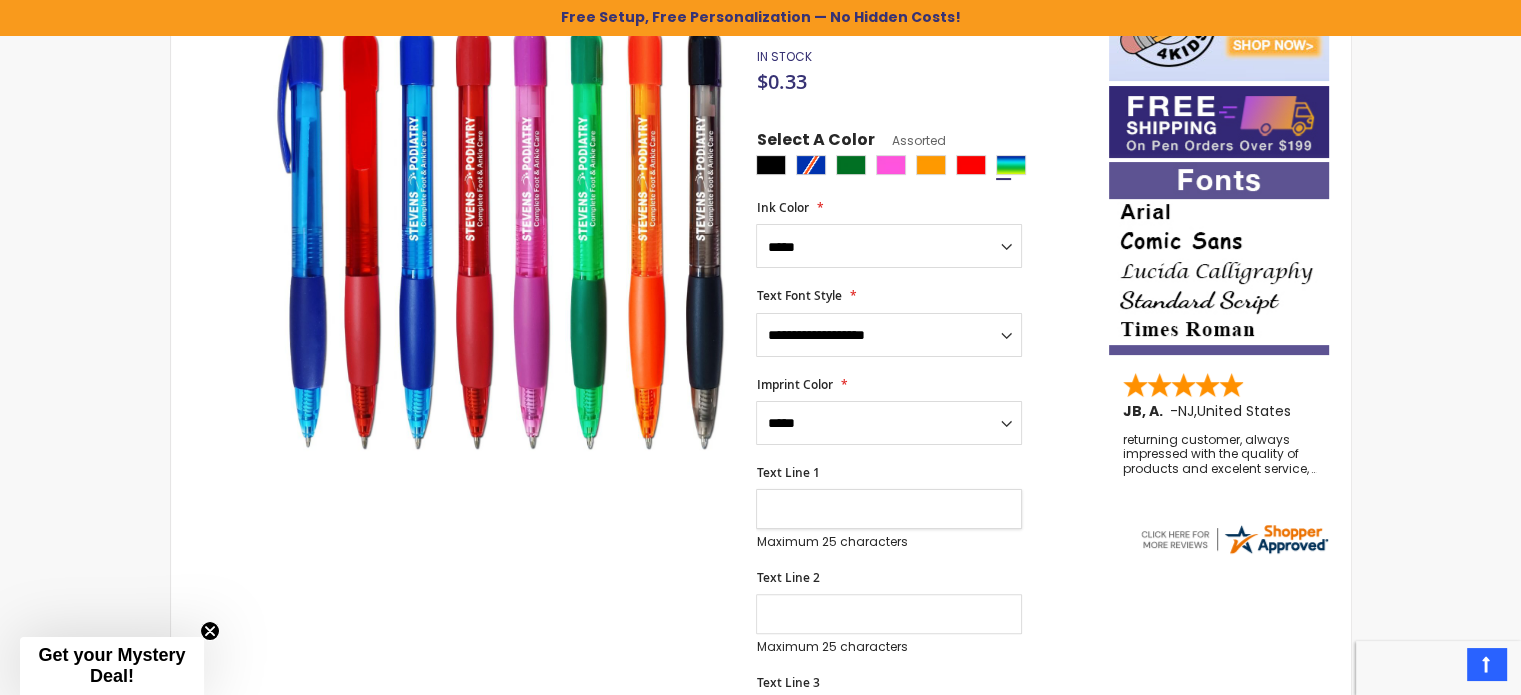 click on "Text Line 1" at bounding box center [889, 509] 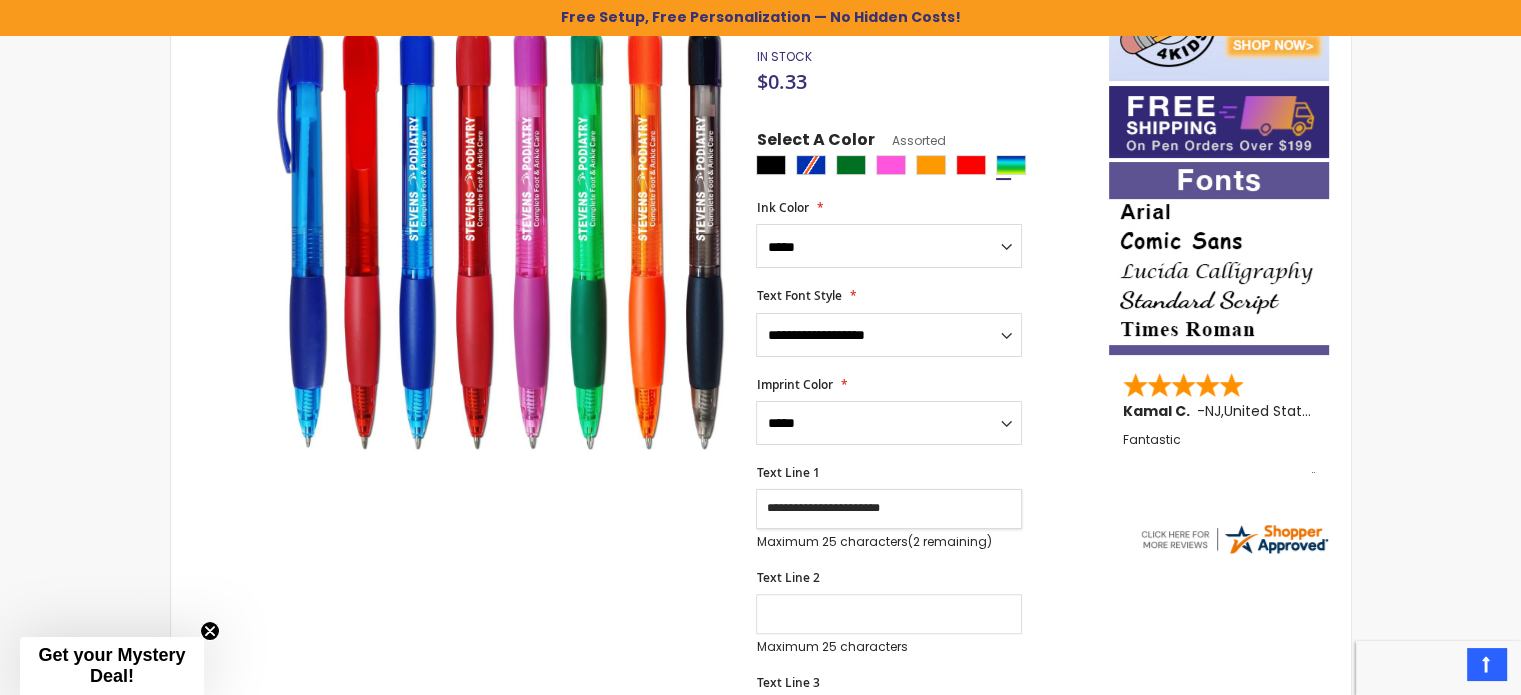 type on "**********" 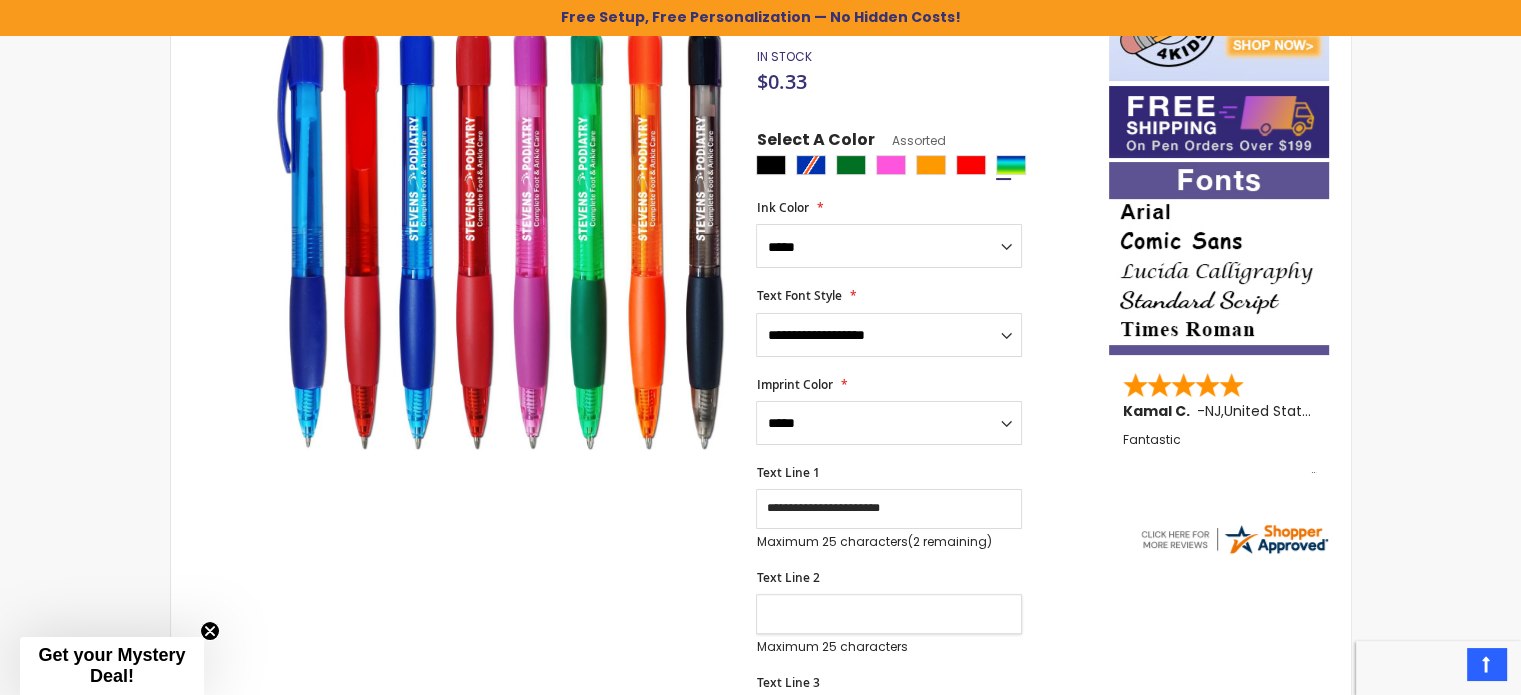 click on "Text Line 2" at bounding box center (889, 614) 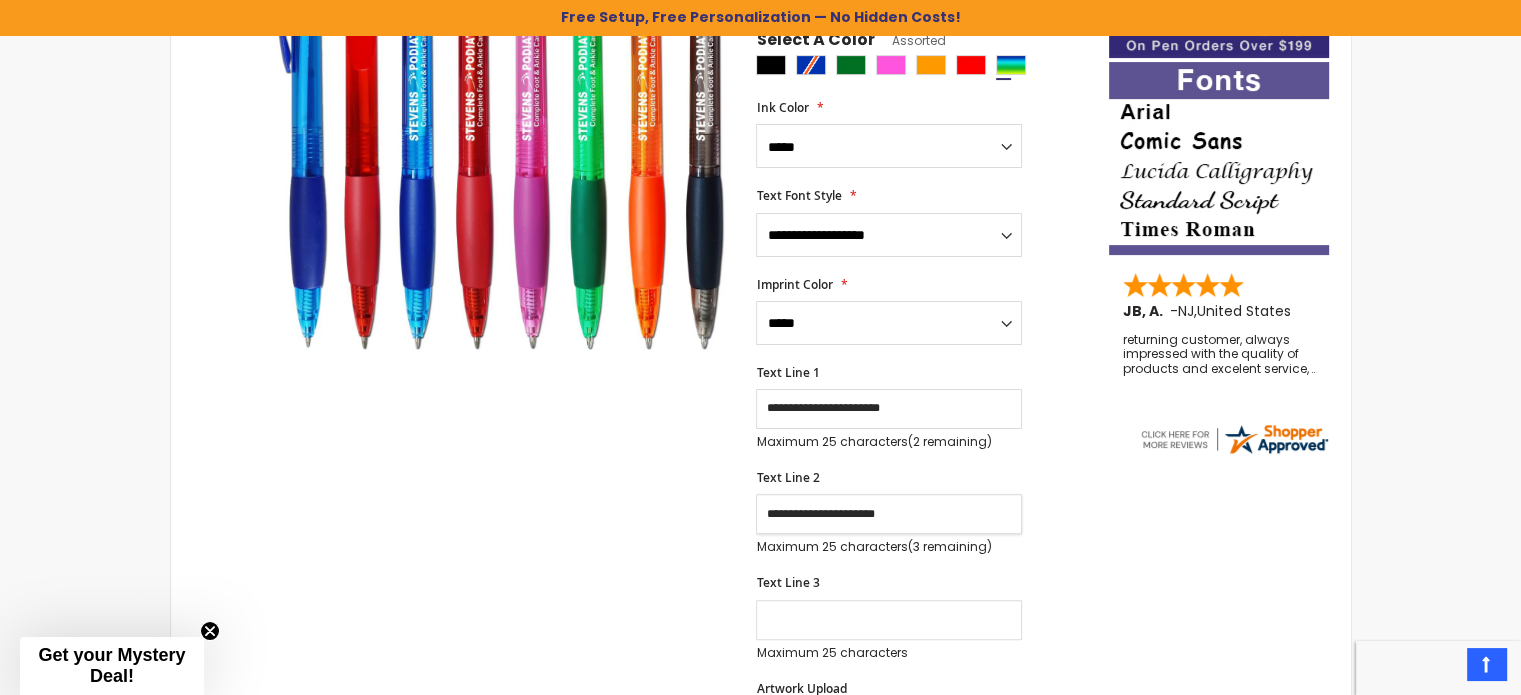 scroll, scrollTop: 600, scrollLeft: 0, axis: vertical 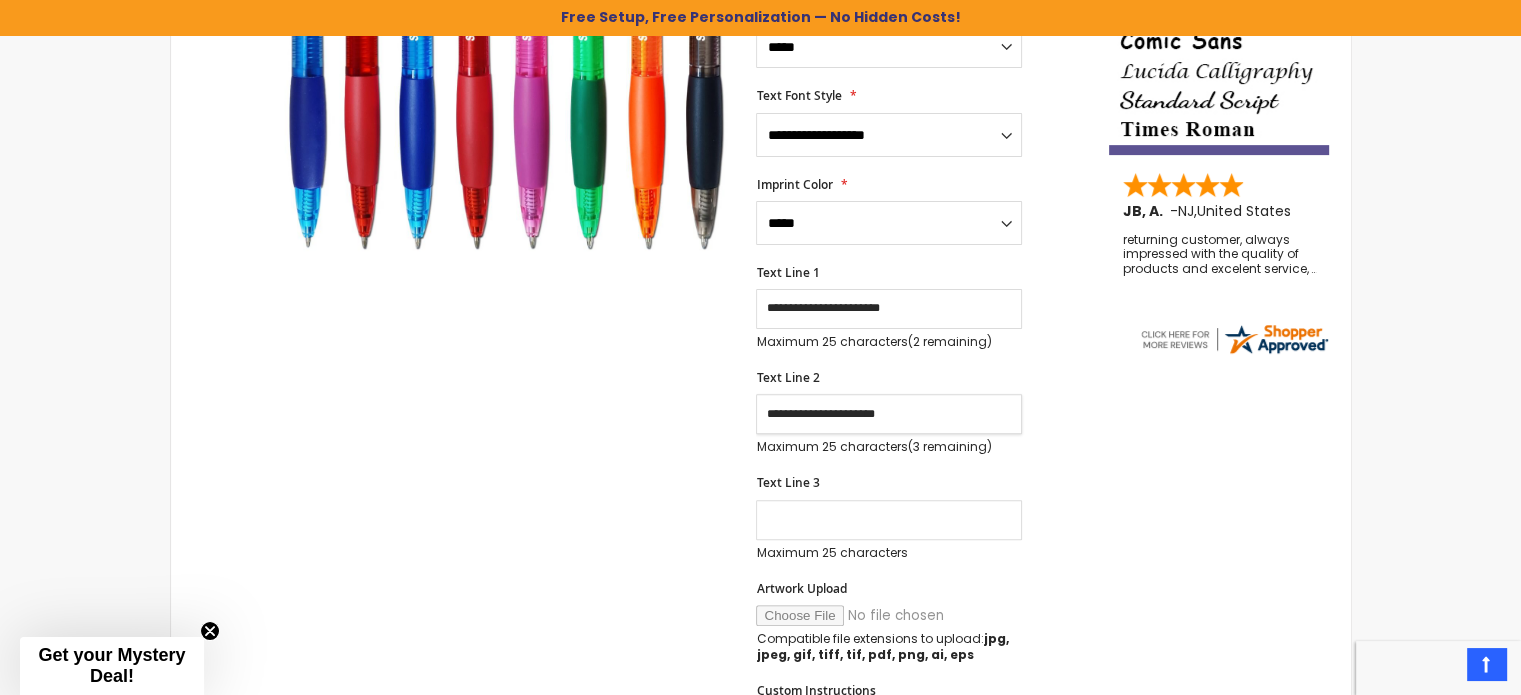 type on "**********" 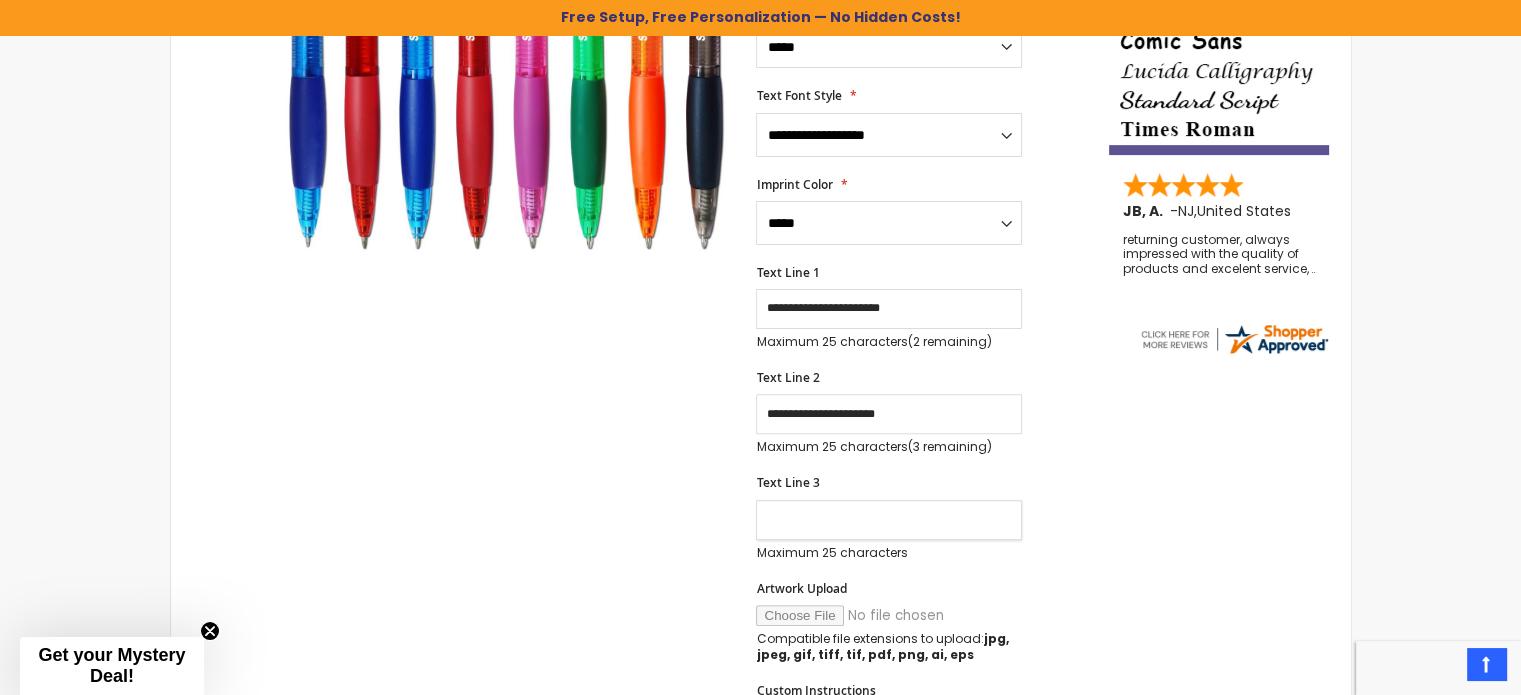 click on "Text Line 3" at bounding box center [889, 520] 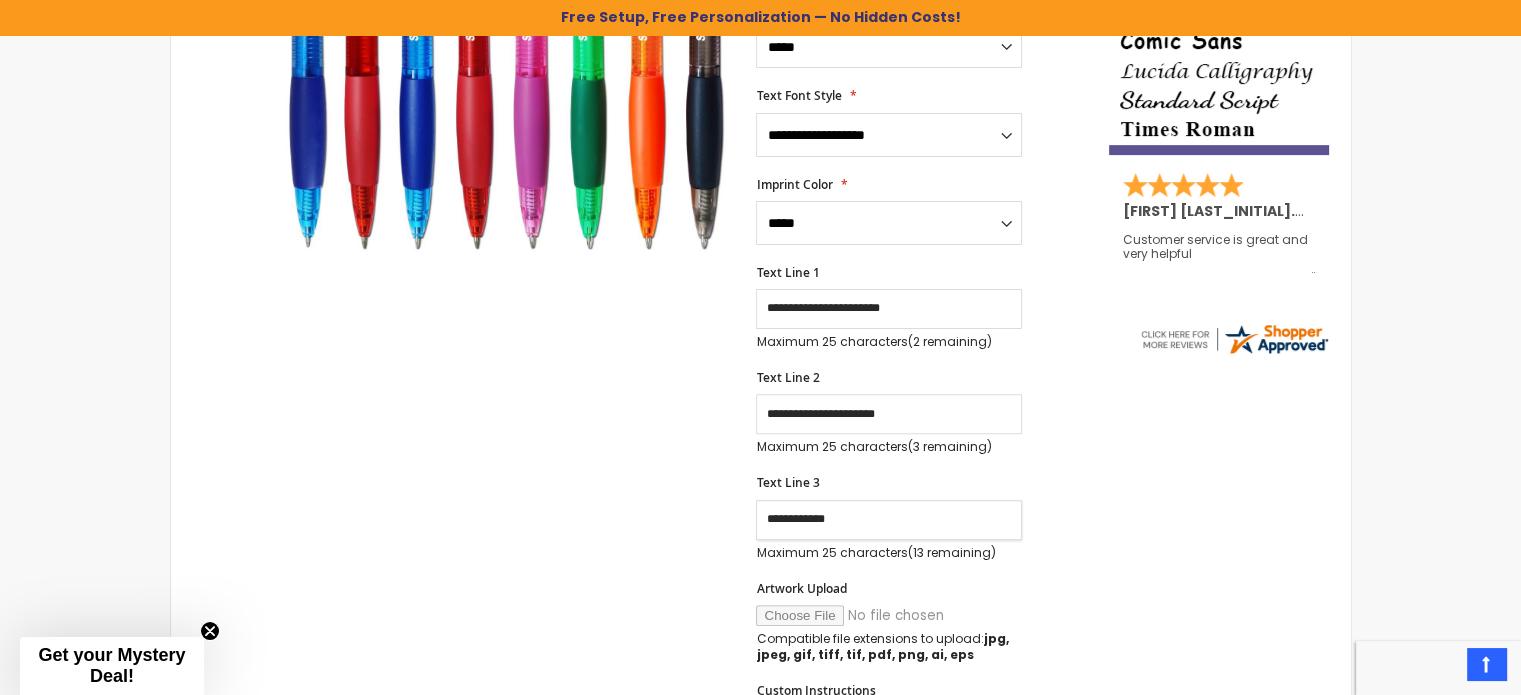 type on "**********" 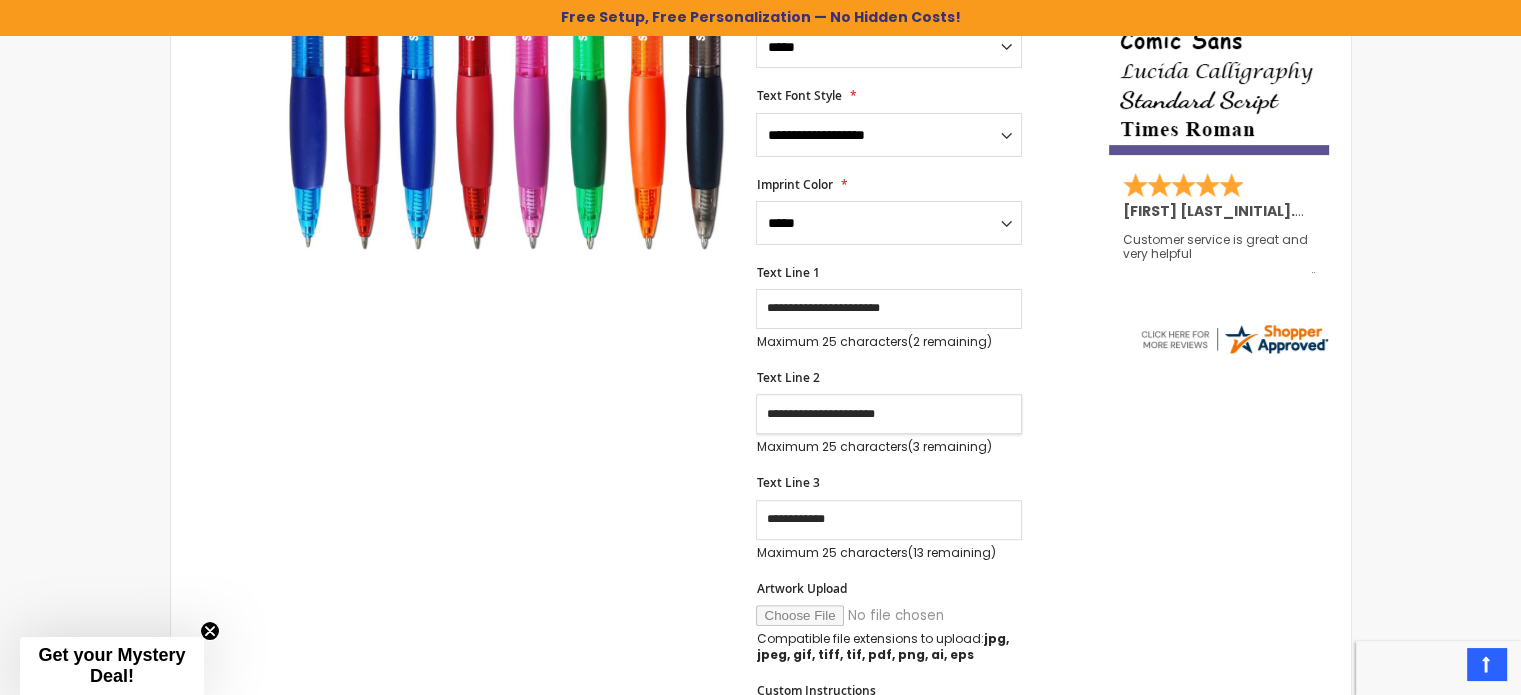 click on "**********" at bounding box center (889, 414) 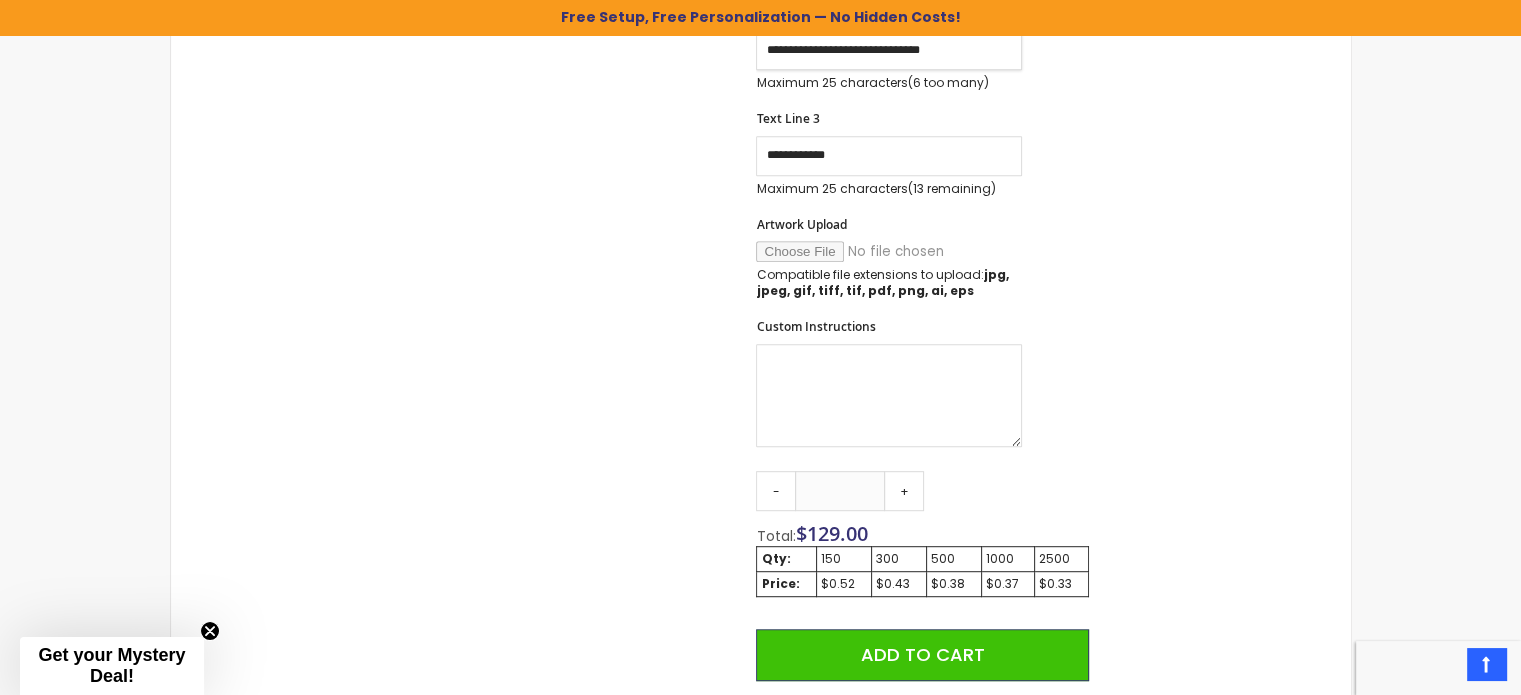 scroll, scrollTop: 1000, scrollLeft: 0, axis: vertical 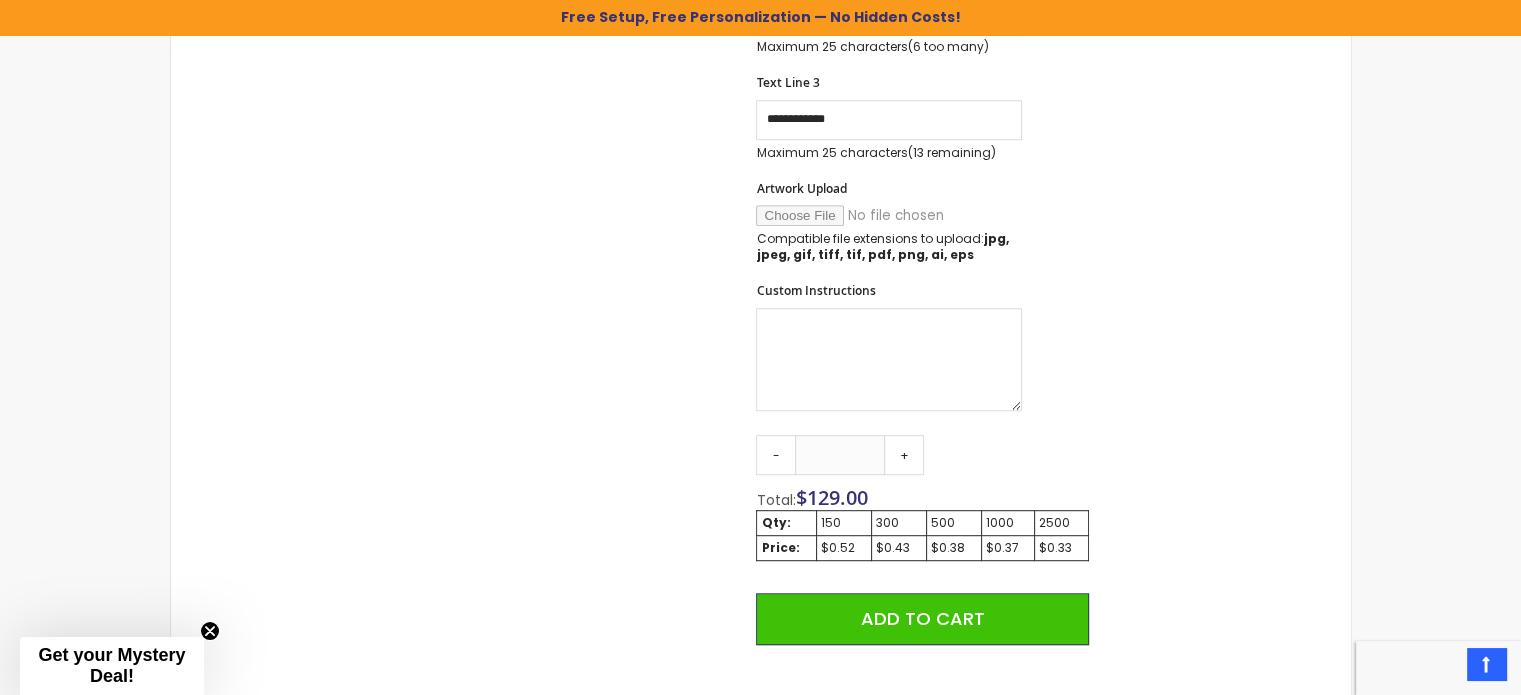 type on "**********" 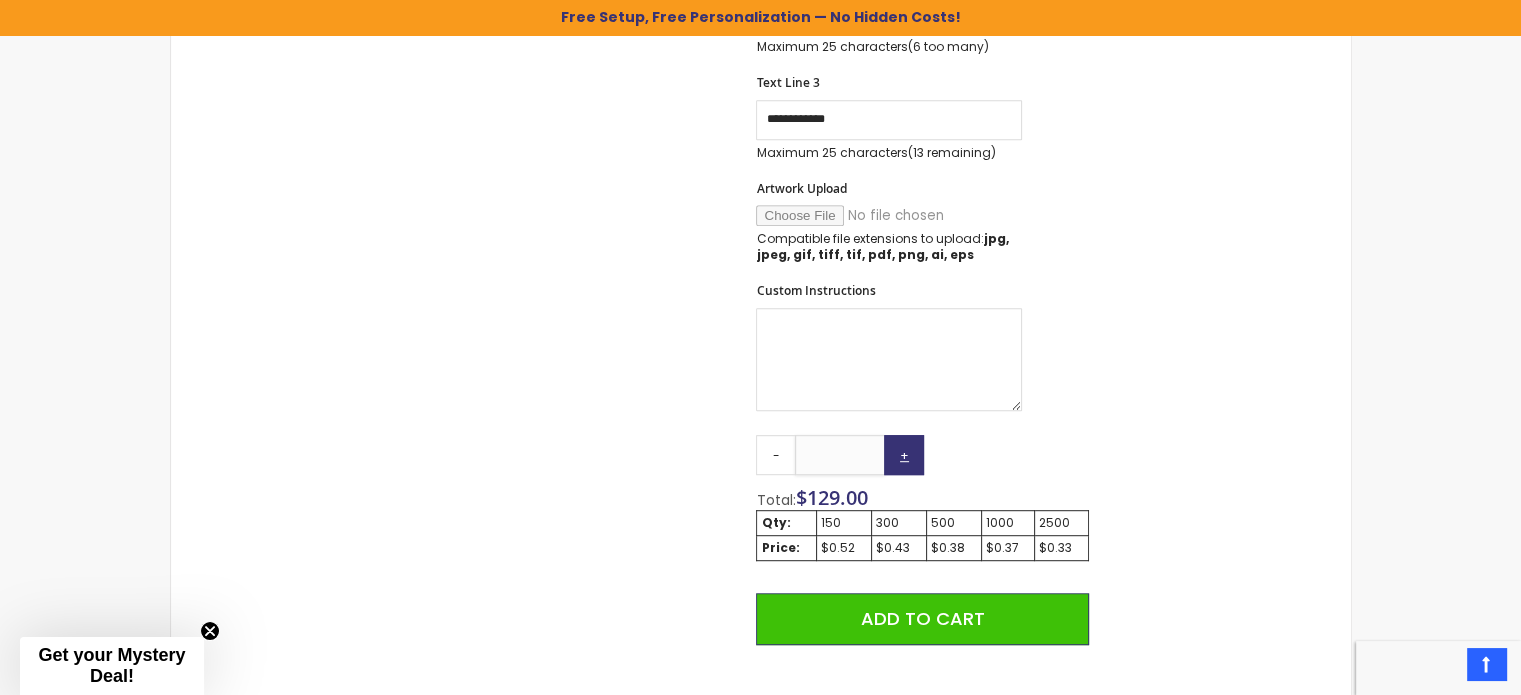 drag, startPoint x: 831, startPoint y: 454, endPoint x: 884, endPoint y: 454, distance: 53 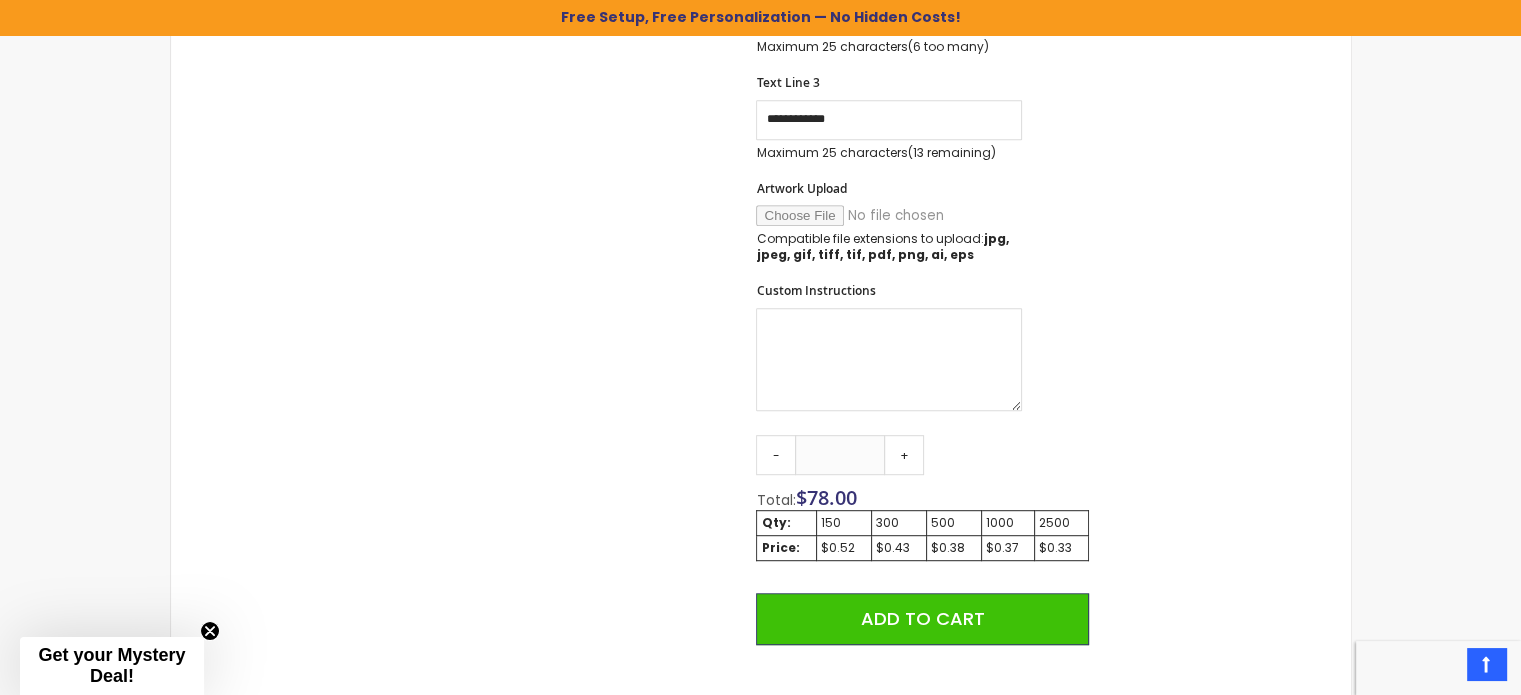 click on "Skip to the end of the images gallery
Skip to the beginning of the images gallery
Translucent Glory Grip Ballpoint Plastic Pen
SKU
4PHPC-876
Be the first to review this product
In stock
Only  %1  left
$0.33" at bounding box center [640, 248] 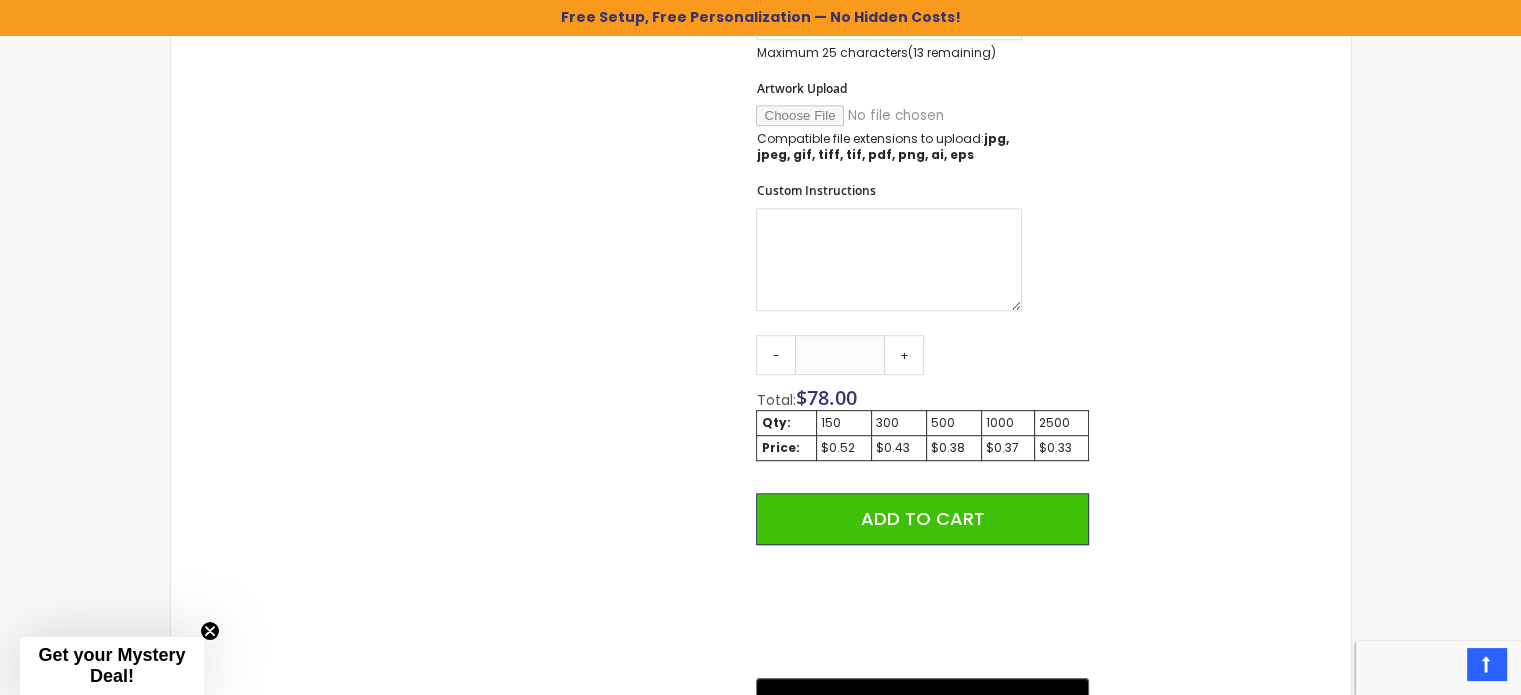scroll, scrollTop: 1000, scrollLeft: 0, axis: vertical 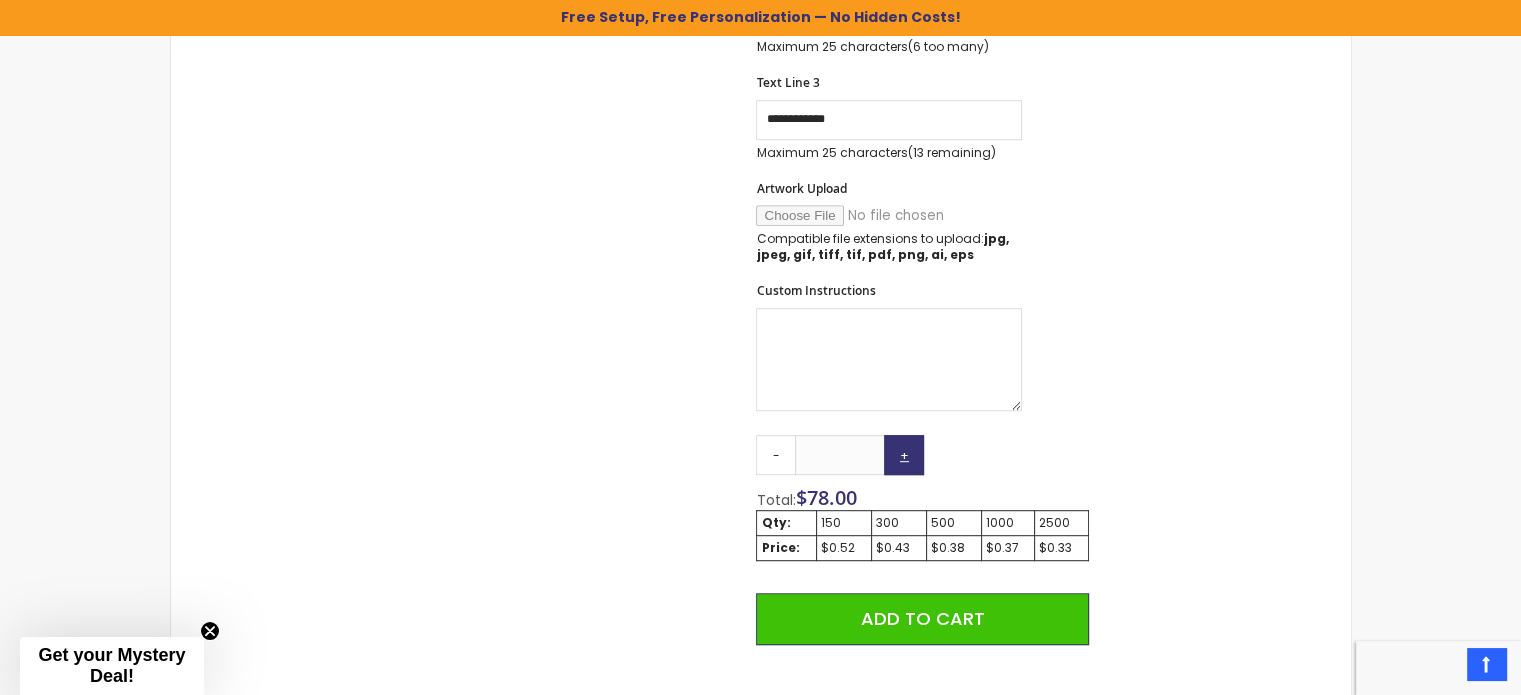 click on "+" at bounding box center [904, 455] 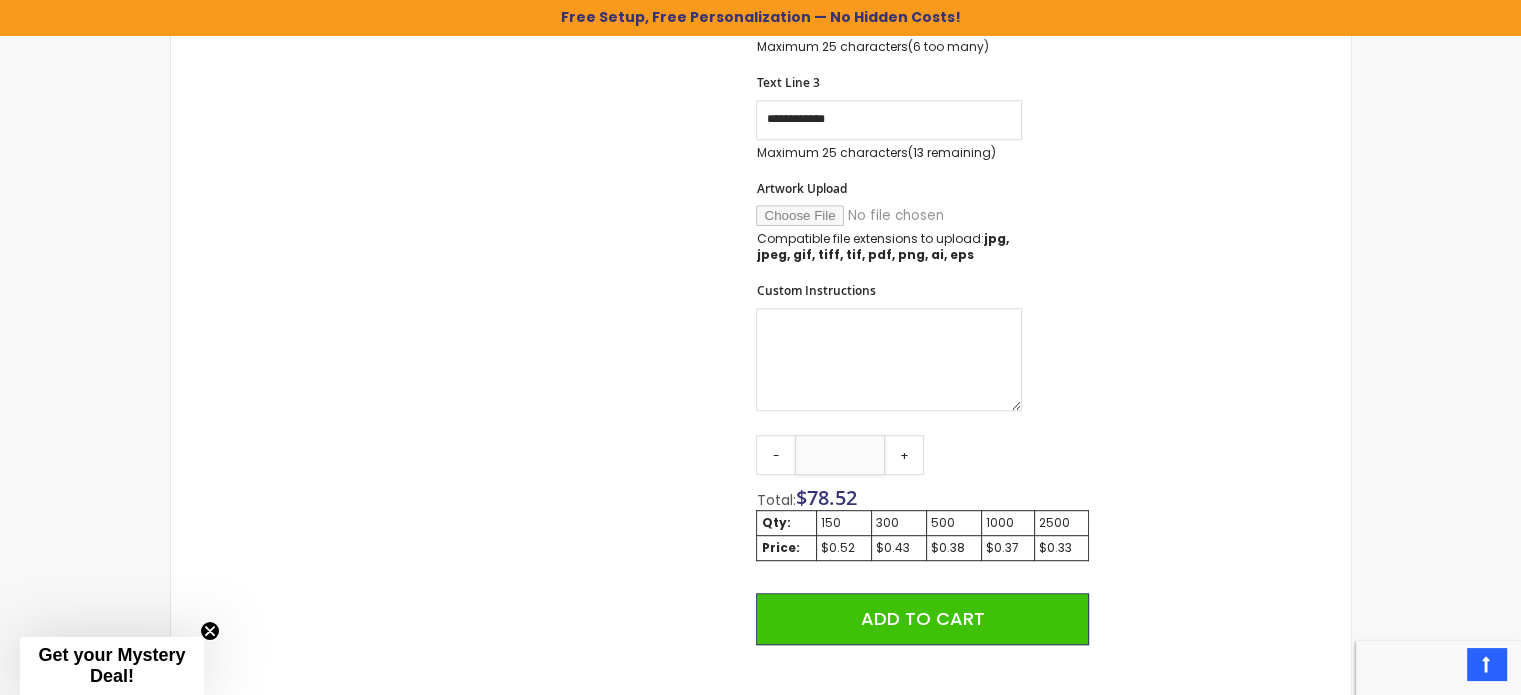 drag, startPoint x: 857, startPoint y: 458, endPoint x: 802, endPoint y: 462, distance: 55.145264 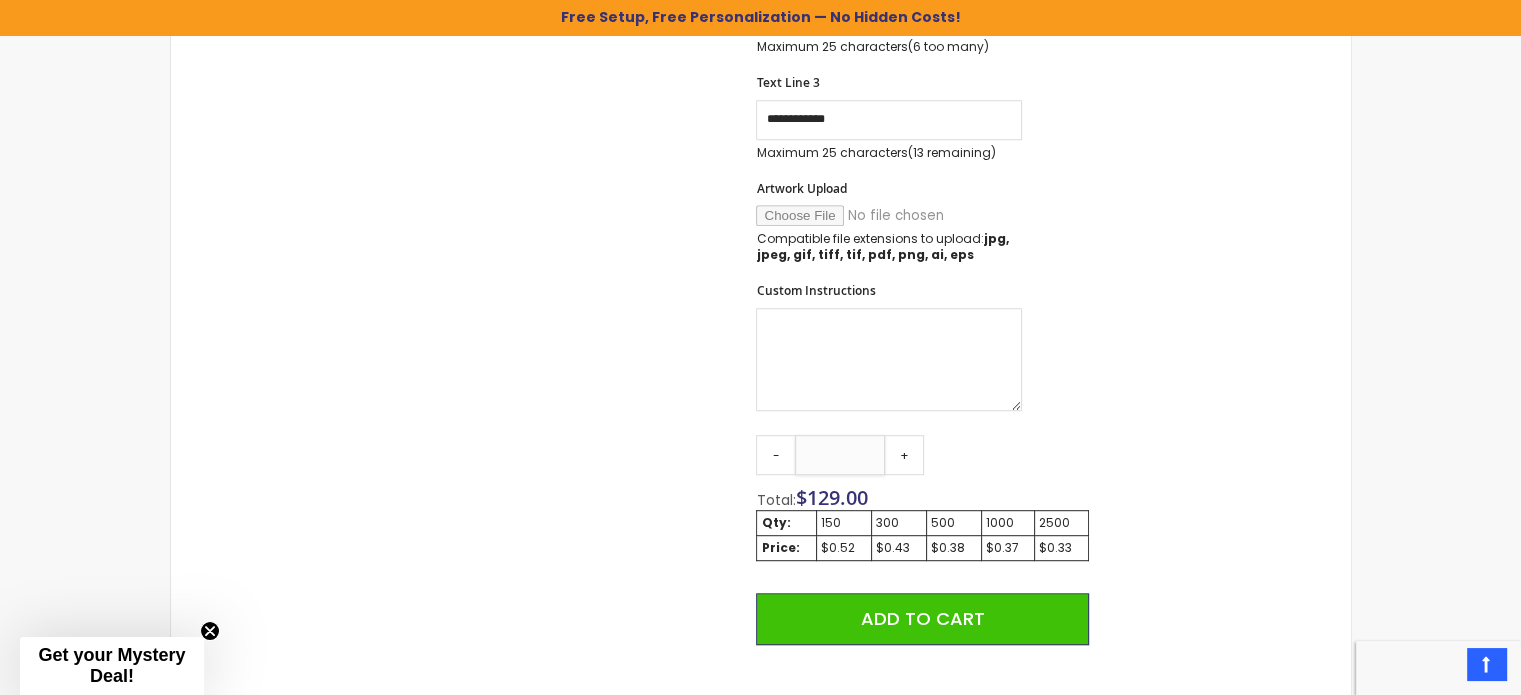 type on "***" 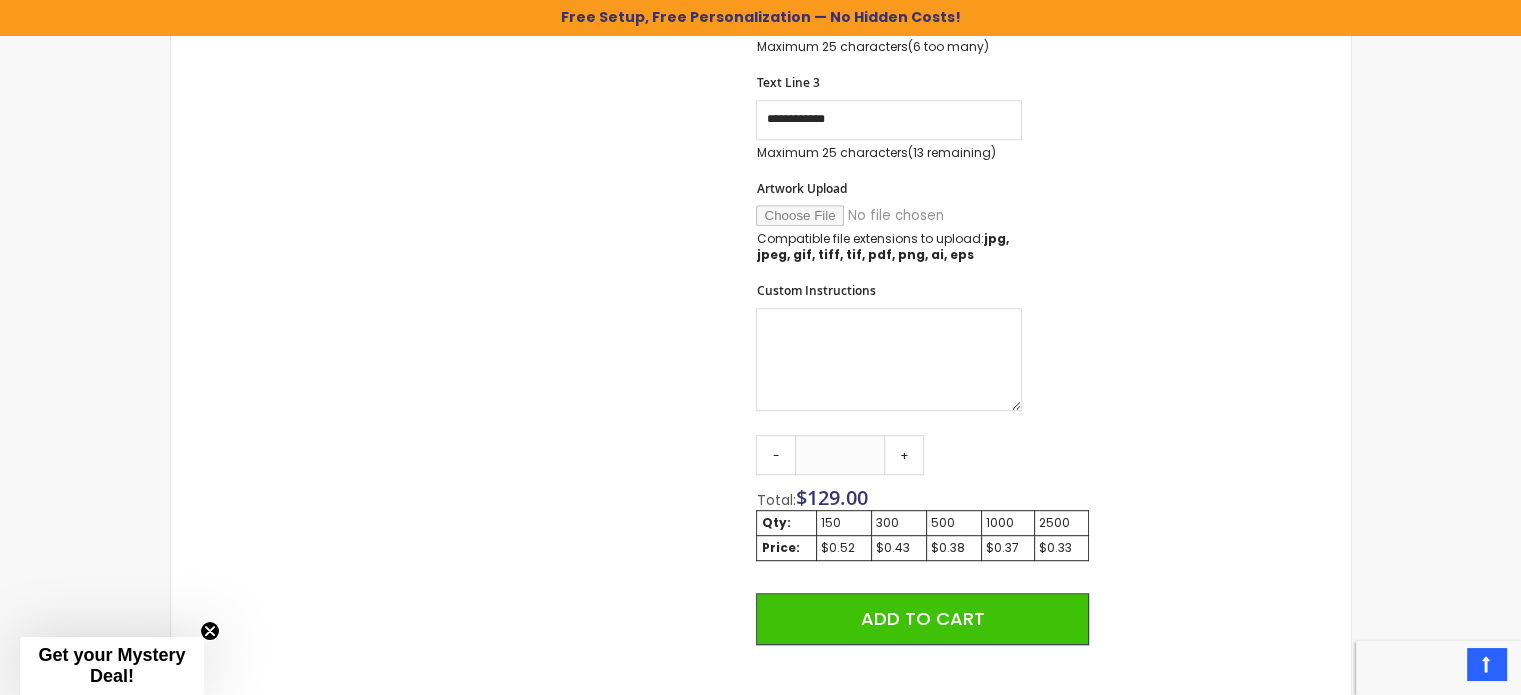 click on "Skip to the end of the images gallery
Skip to the beginning of the images gallery
Translucent Glory Grip Ballpoint Plastic Pen
SKU
4PHPC-876
Be the first to review this product
In stock
Only  %1  left
$0.33" at bounding box center (761, 248) 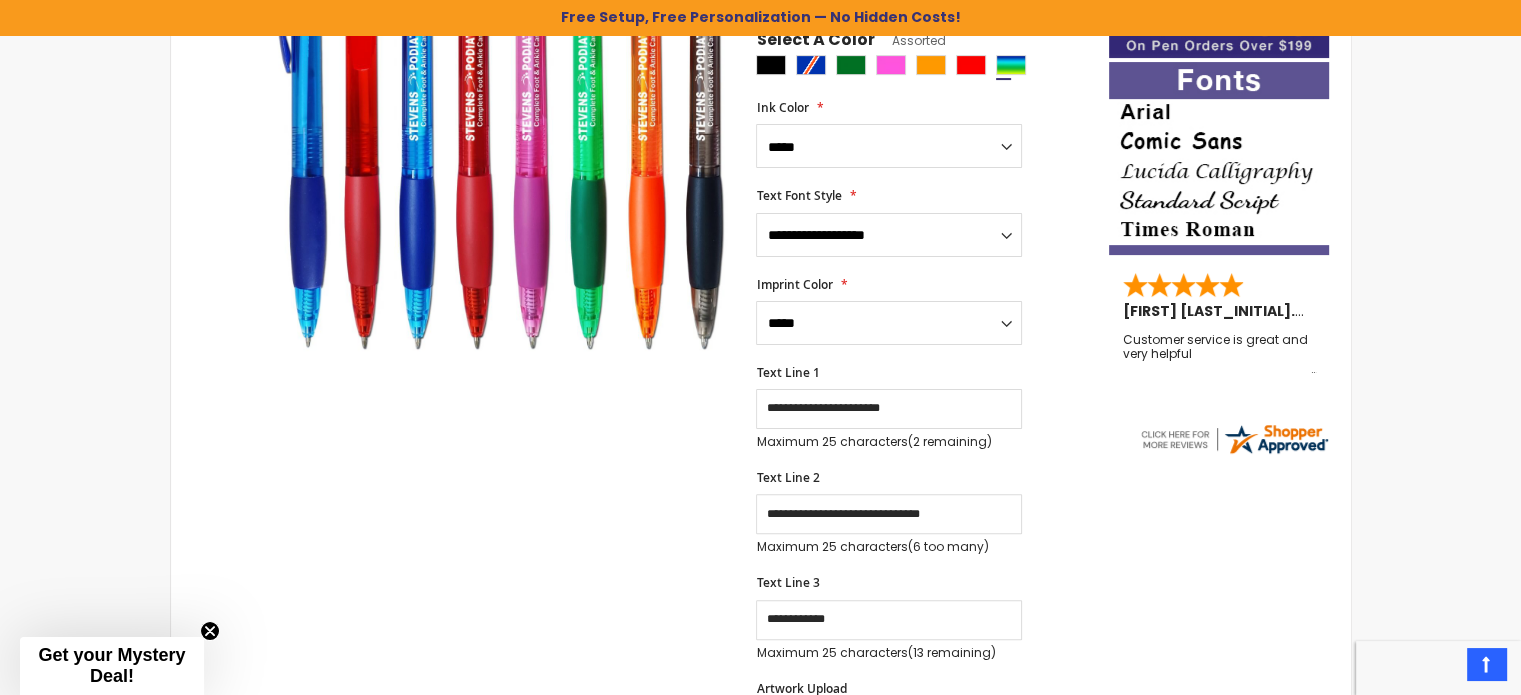 scroll, scrollTop: 400, scrollLeft: 0, axis: vertical 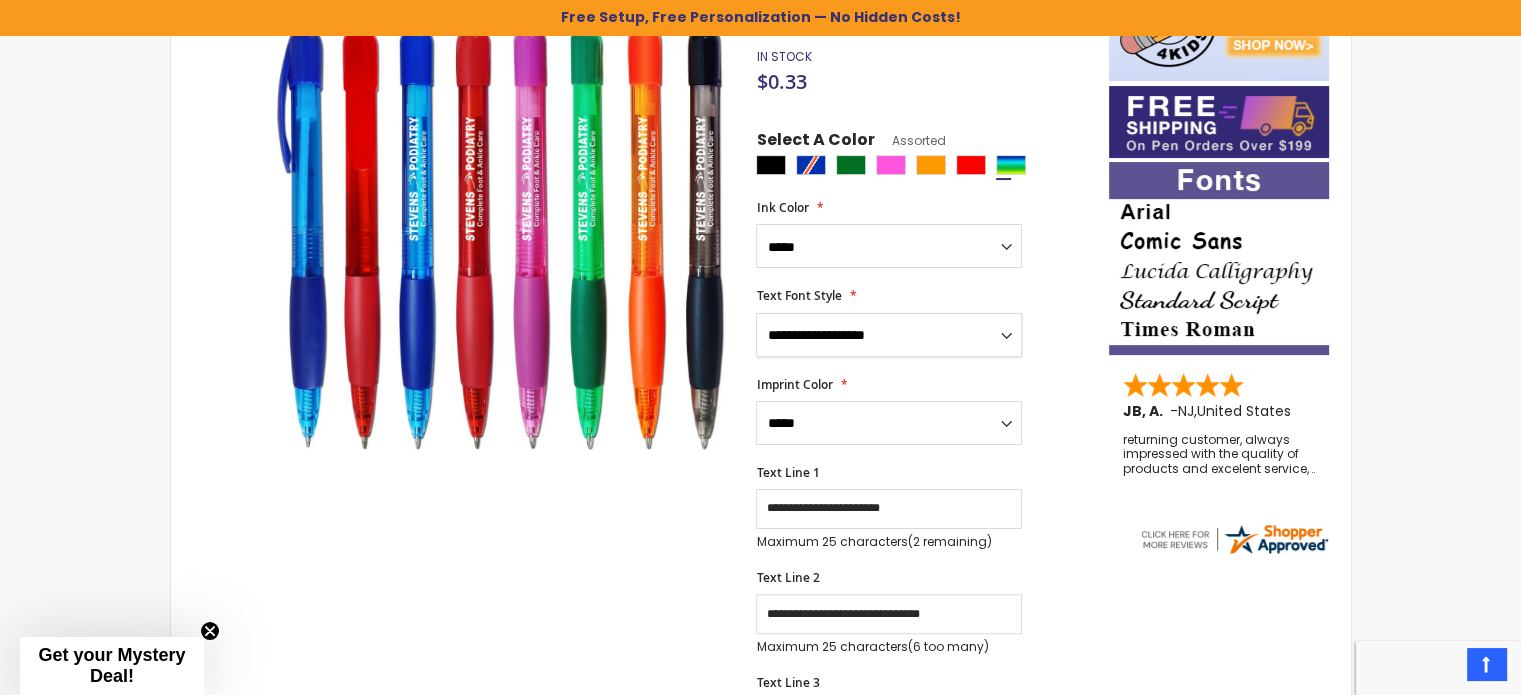 click on "**********" at bounding box center (889, 335) 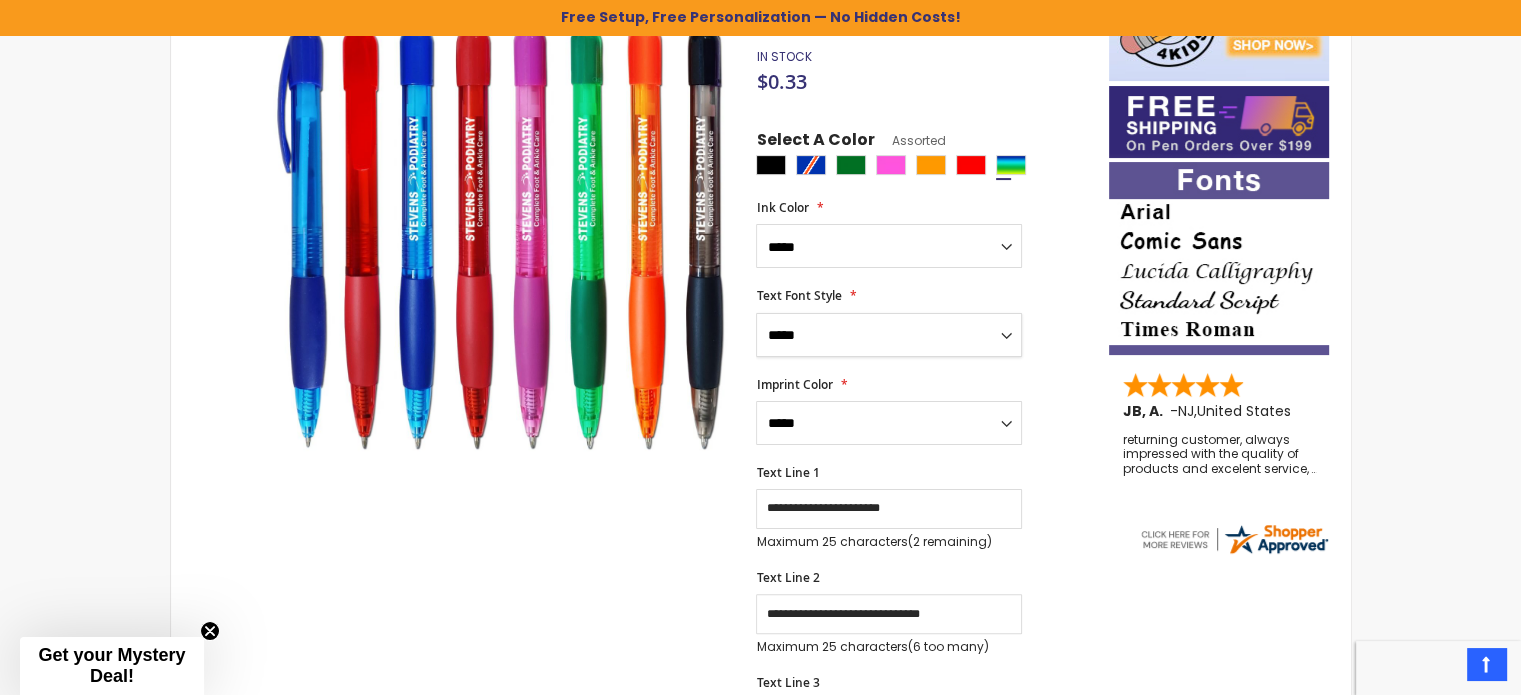 click on "**********" at bounding box center (889, 335) 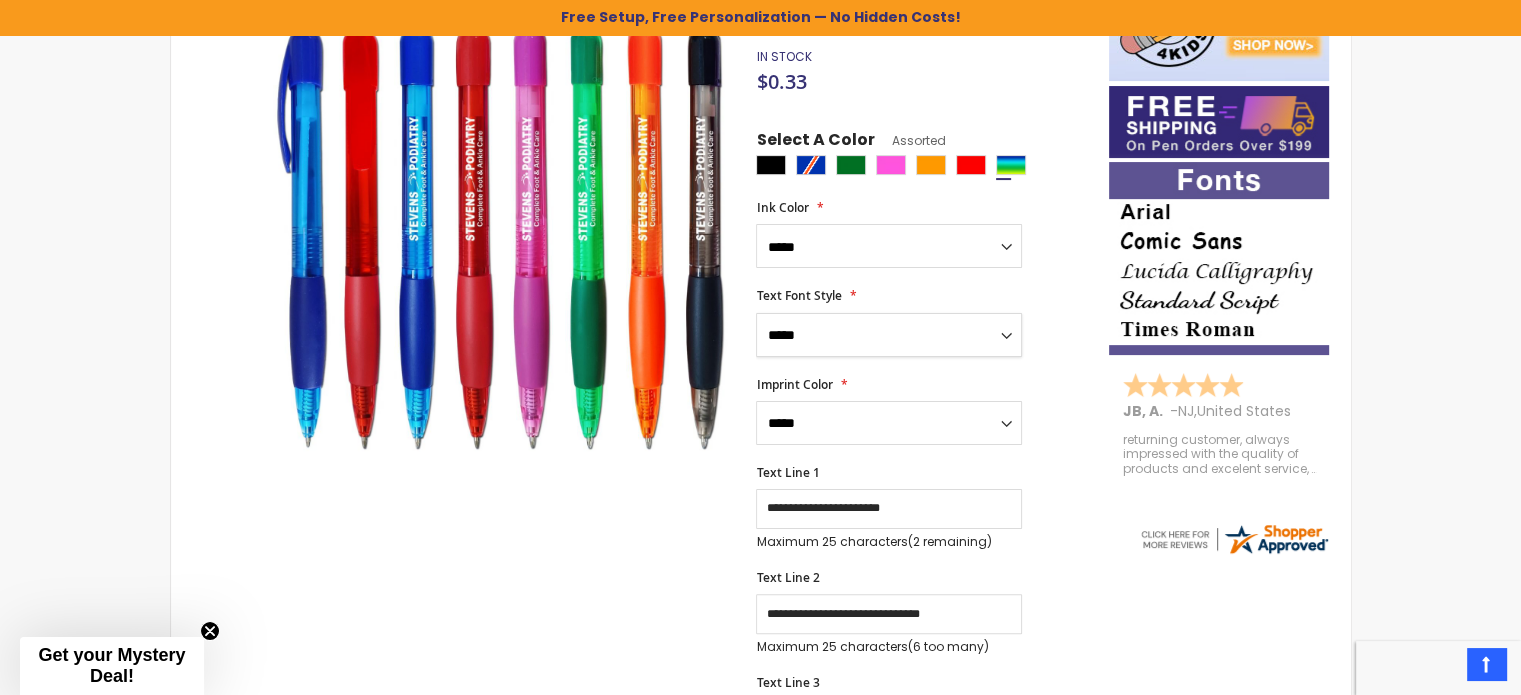 click on "**********" at bounding box center (889, 335) 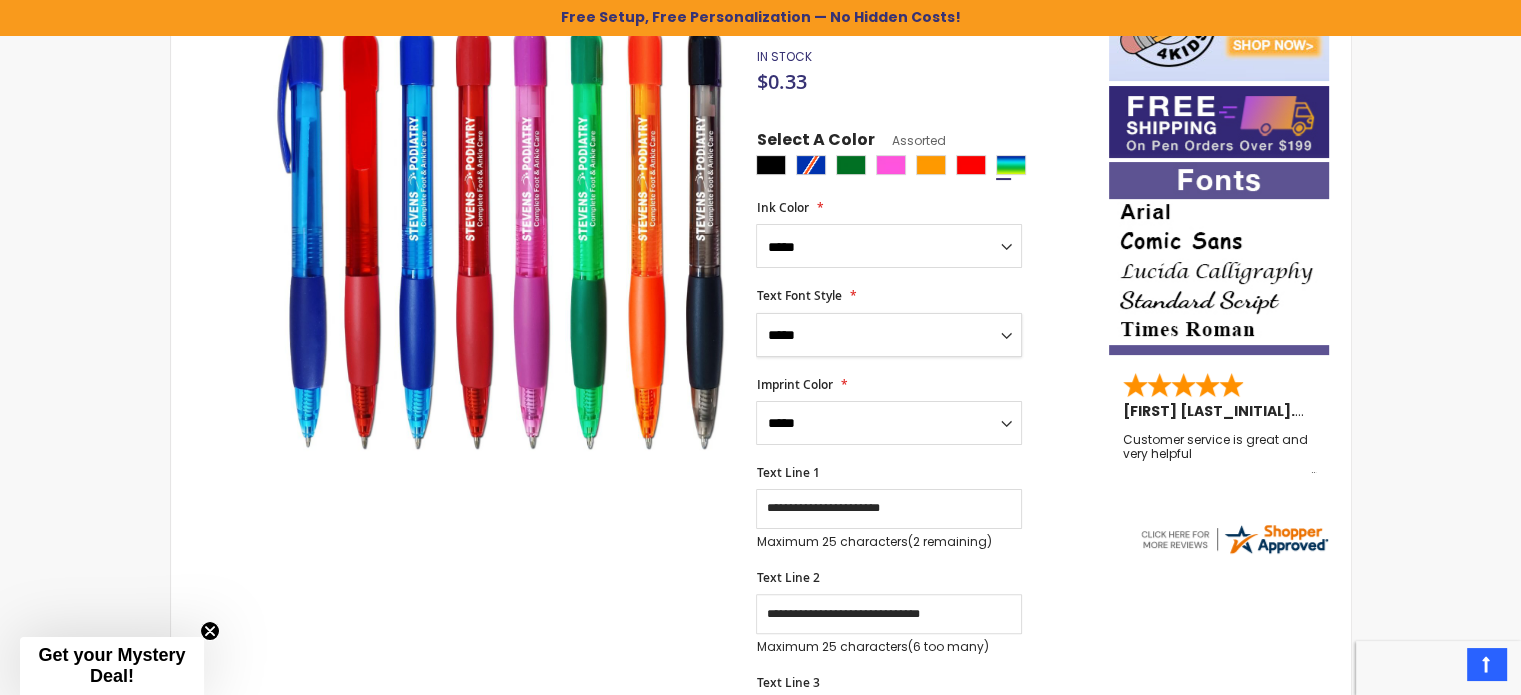 click on "**********" at bounding box center (889, 335) 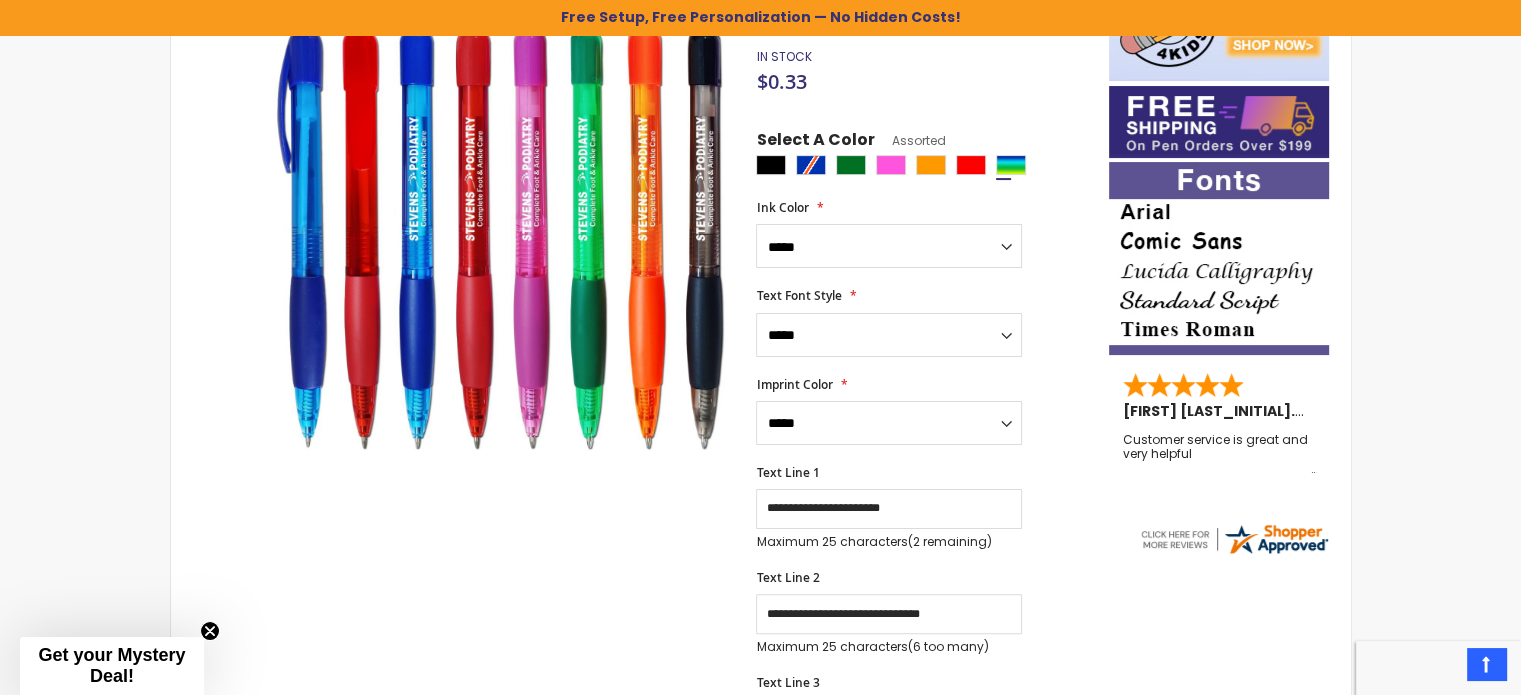 click on "Skip to the end of the images gallery
Skip to the beginning of the images gallery
Translucent Glory Grip Ballpoint Plastic Pen
SKU
4PHPC-876
Be the first to review this product
In stock
Only  %1  left
$0.33" at bounding box center (640, 848) 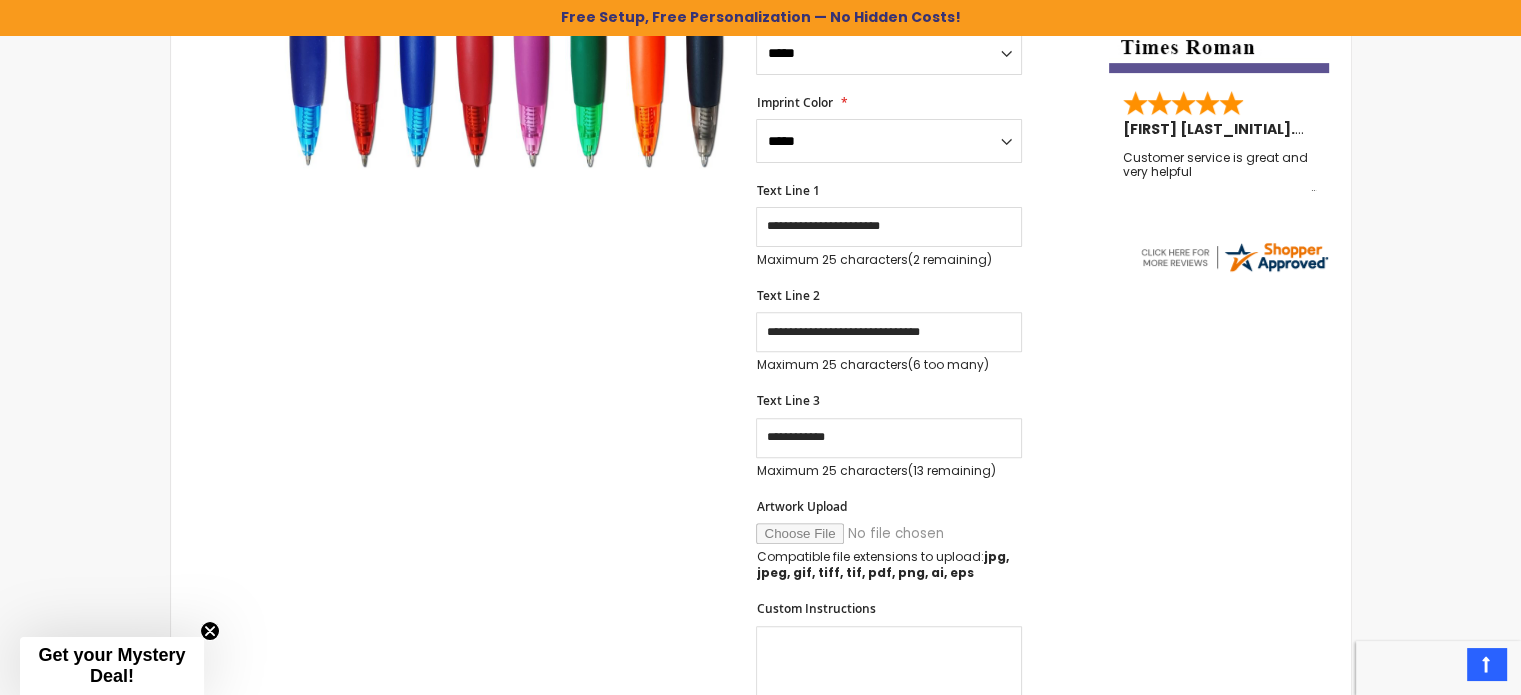 scroll, scrollTop: 800, scrollLeft: 0, axis: vertical 